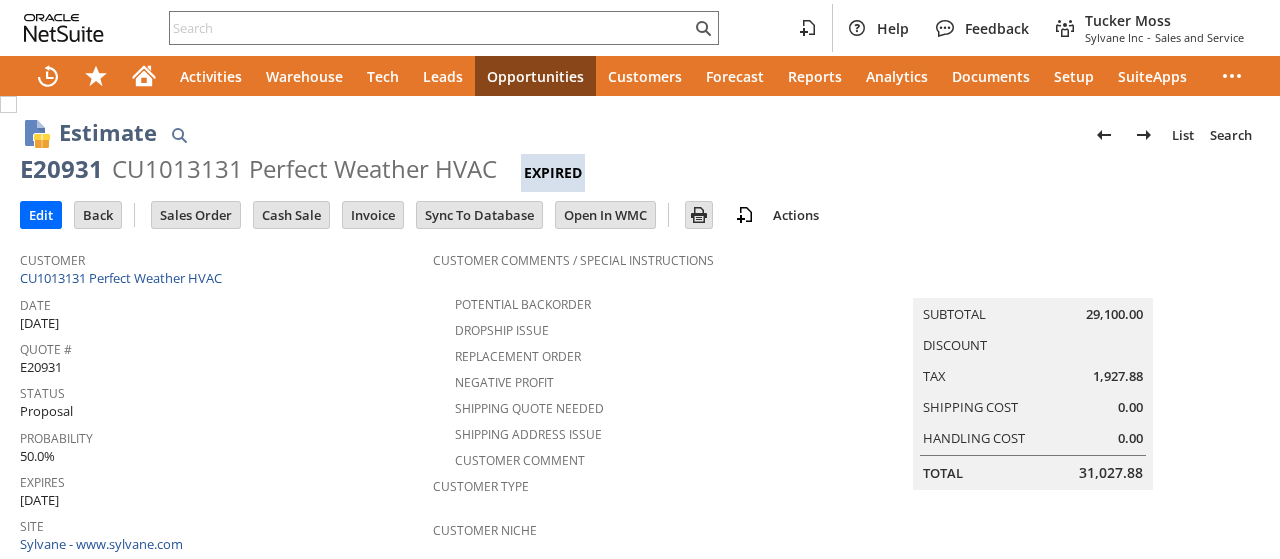 scroll, scrollTop: 0, scrollLeft: 0, axis: both 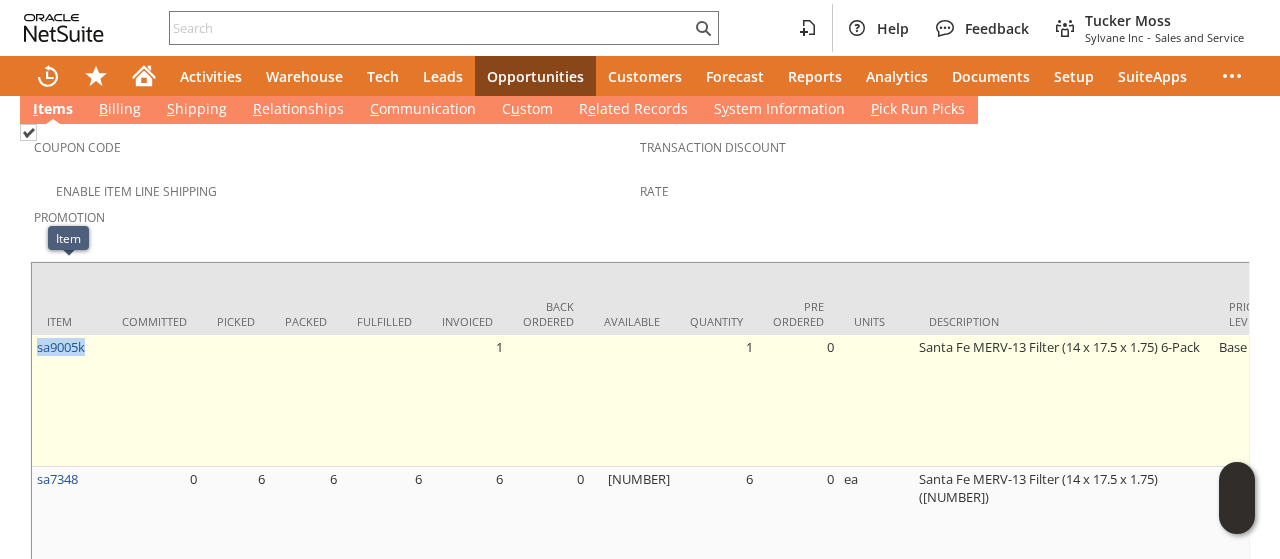 drag, startPoint x: 91, startPoint y: 275, endPoint x: 33, endPoint y: 279, distance: 58.137768 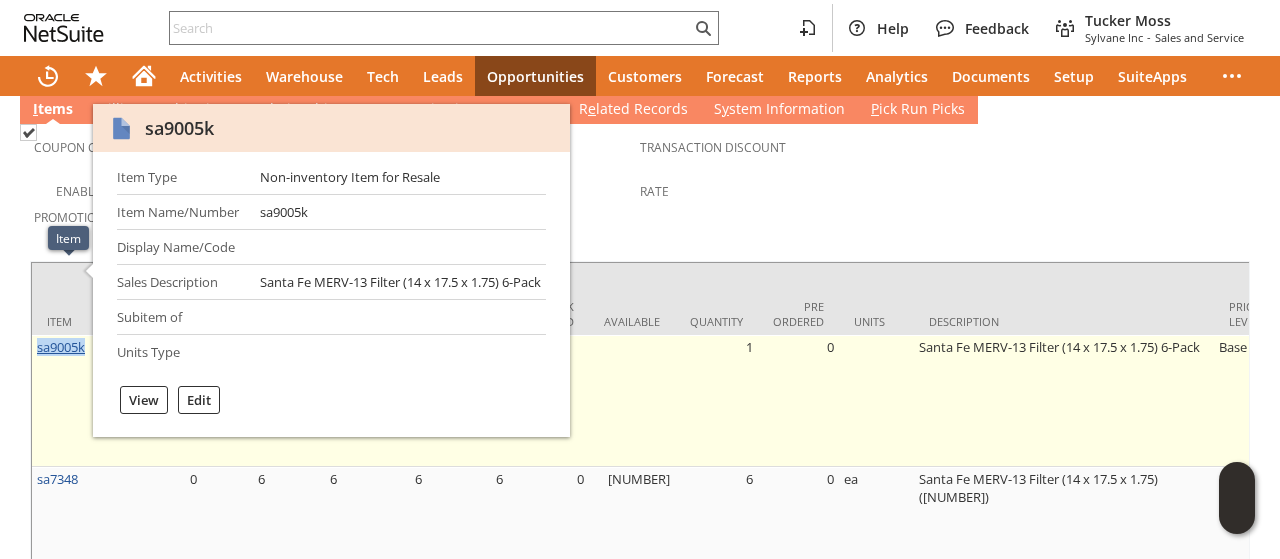 copy on "sa9005k" 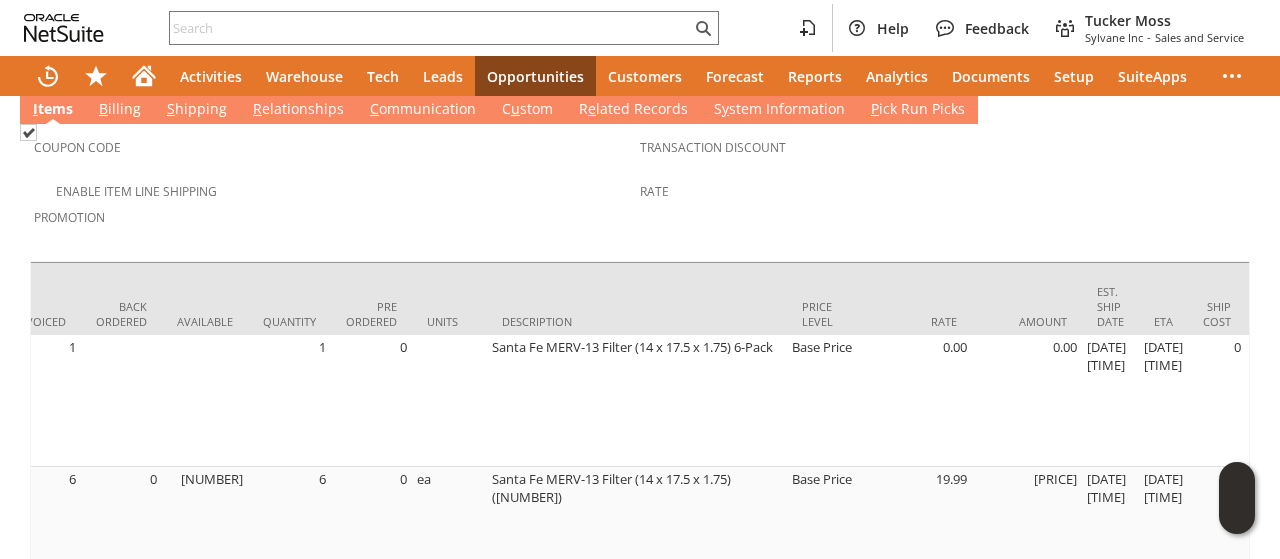 scroll, scrollTop: 0, scrollLeft: 0, axis: both 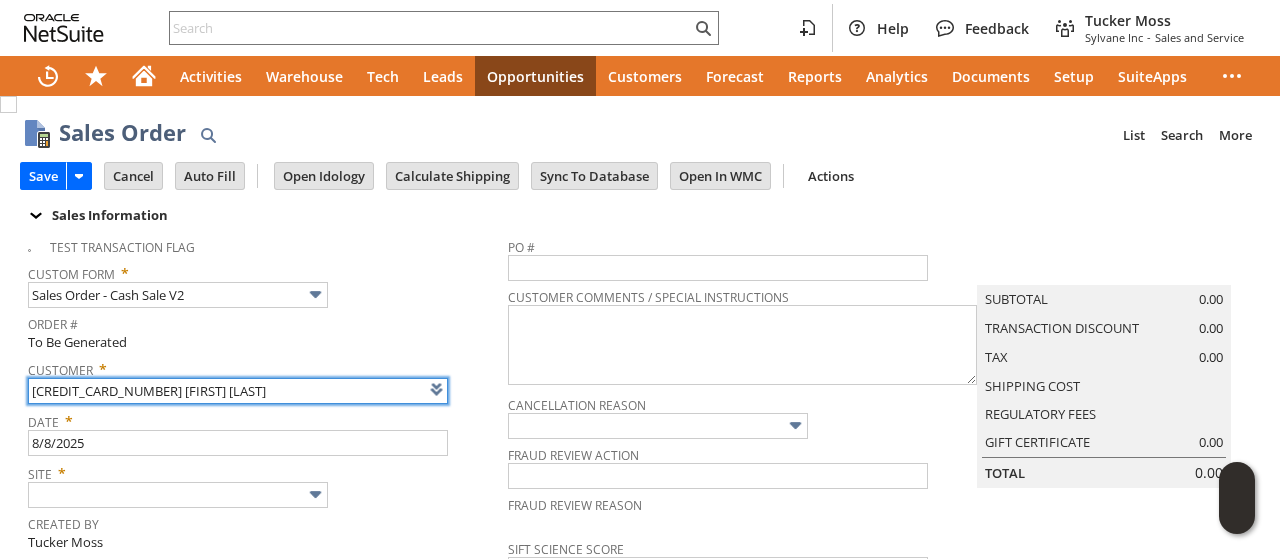 type on "Intelligent Recommendations ⁰" 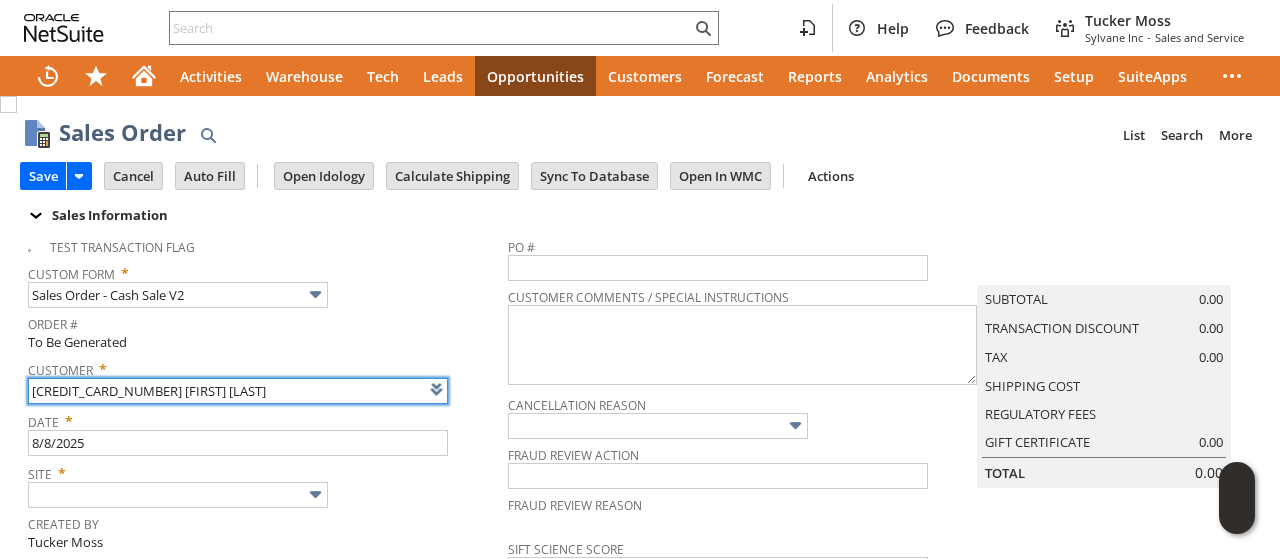 scroll, scrollTop: 0, scrollLeft: 0, axis: both 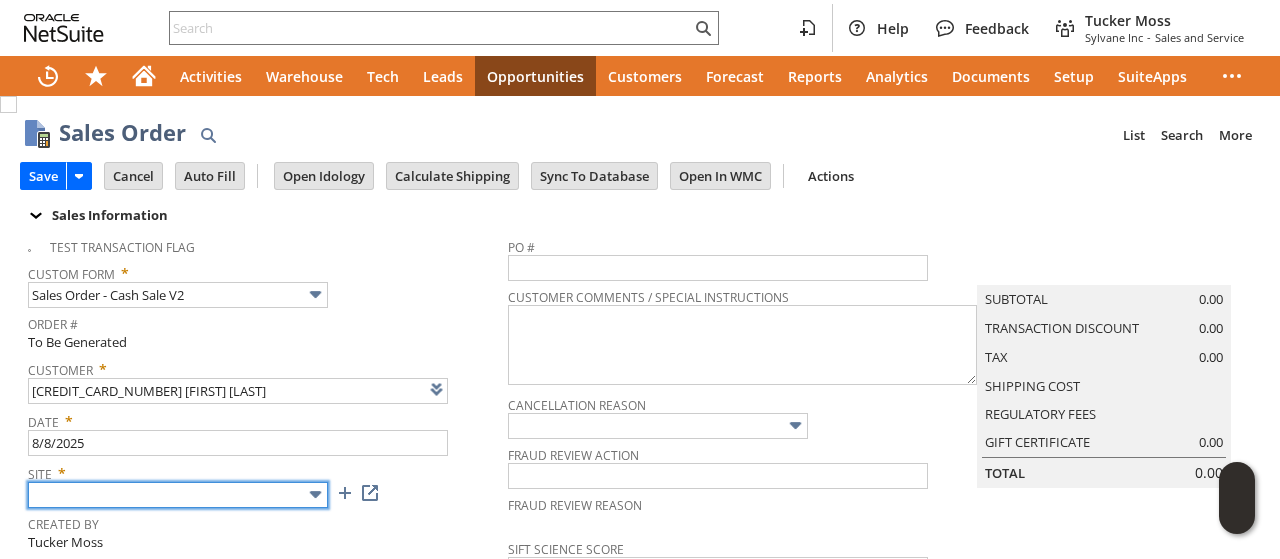 click at bounding box center (178, 495) 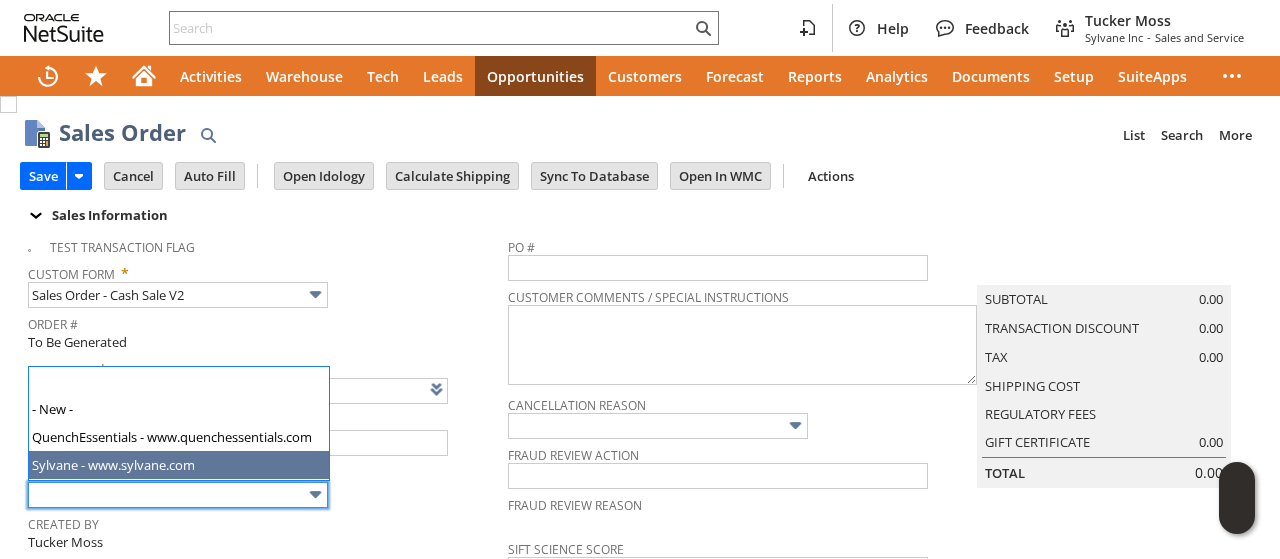 type on "Sylvane - www.sylvane.com" 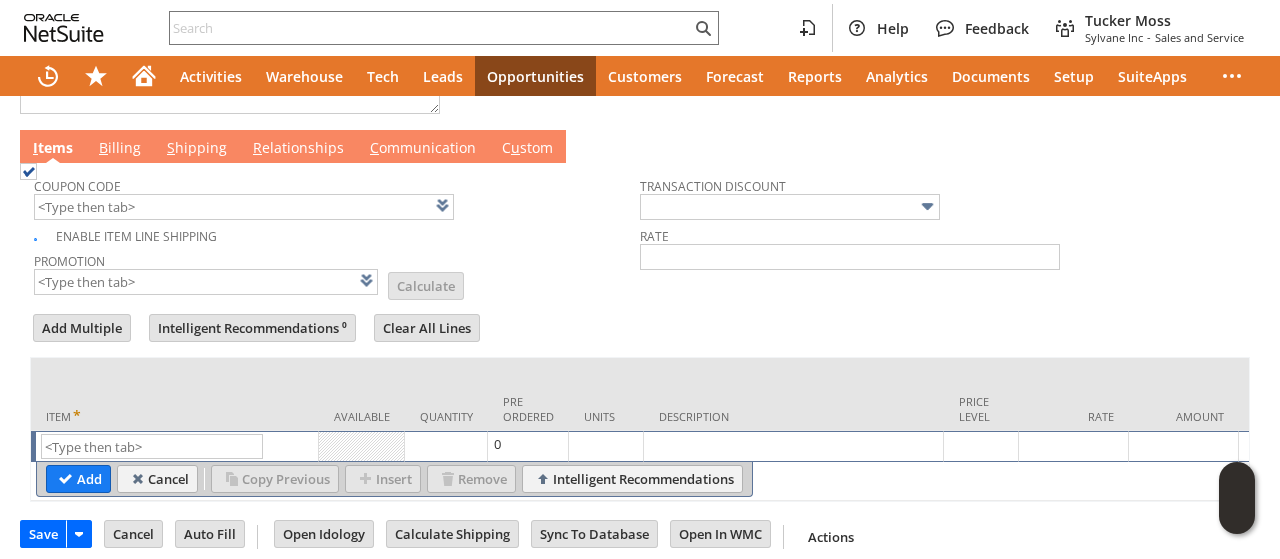 scroll, scrollTop: 1038, scrollLeft: 0, axis: vertical 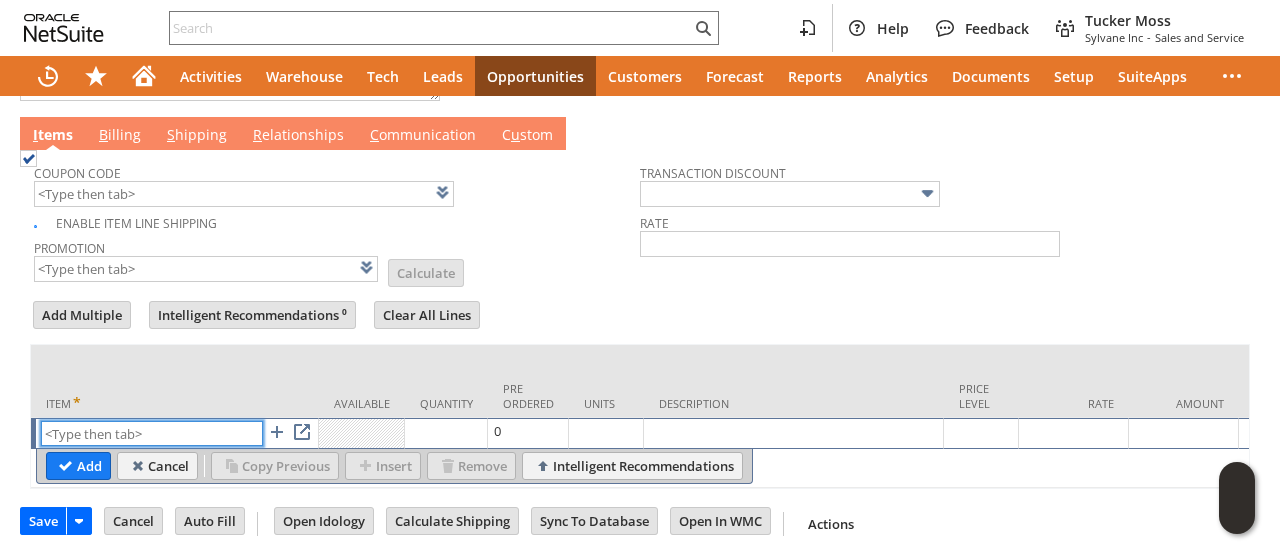 paste on "sa9005k" 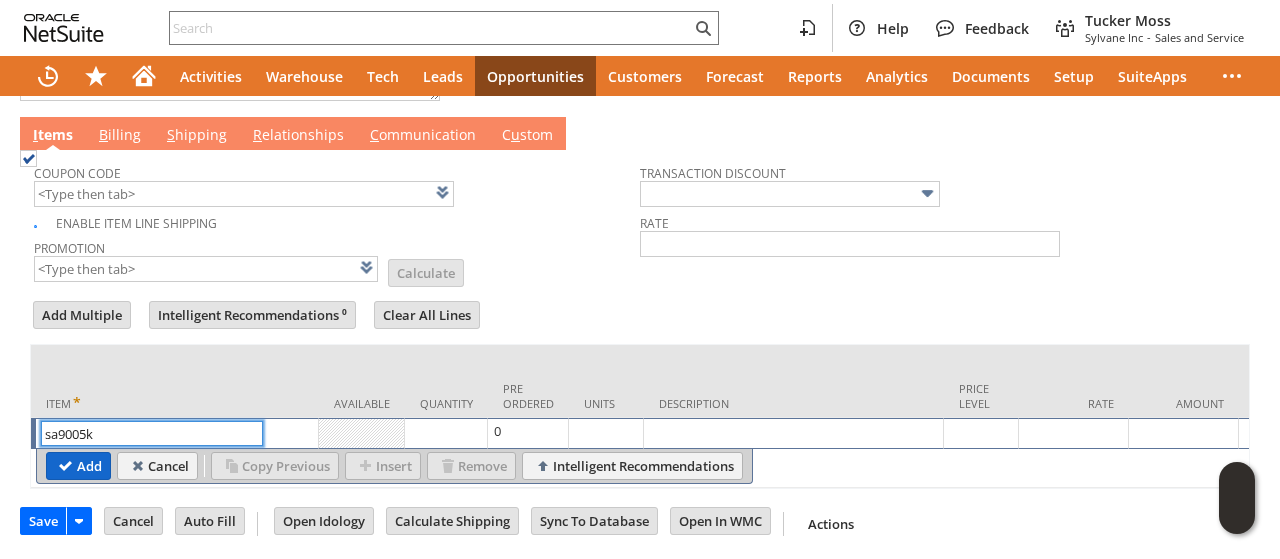 type on "sa9005k" 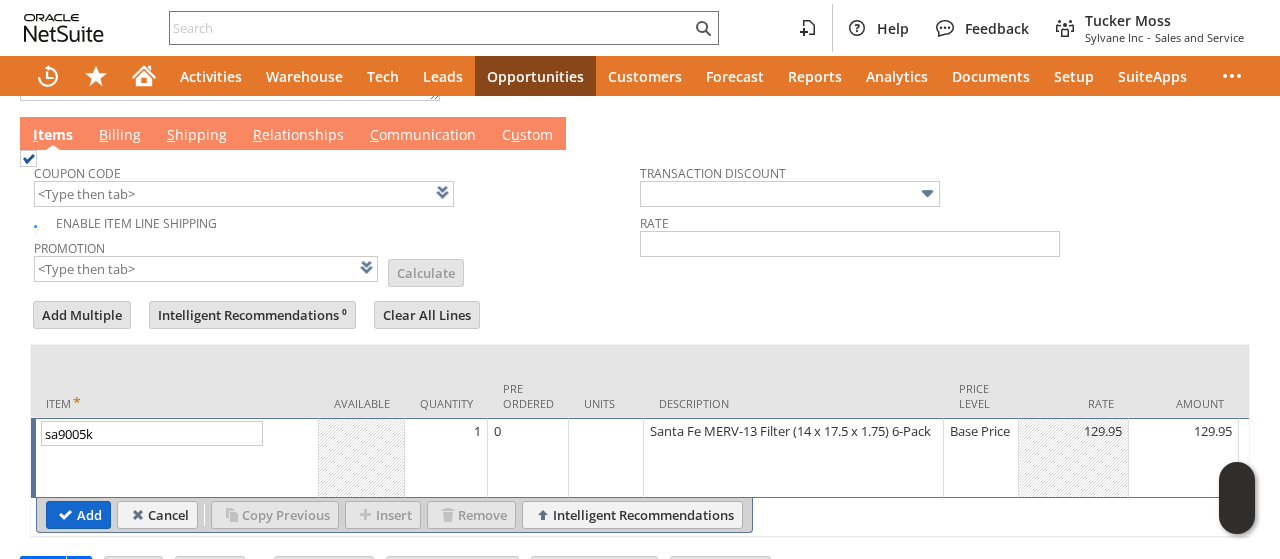 click on "Add" at bounding box center (78, 515) 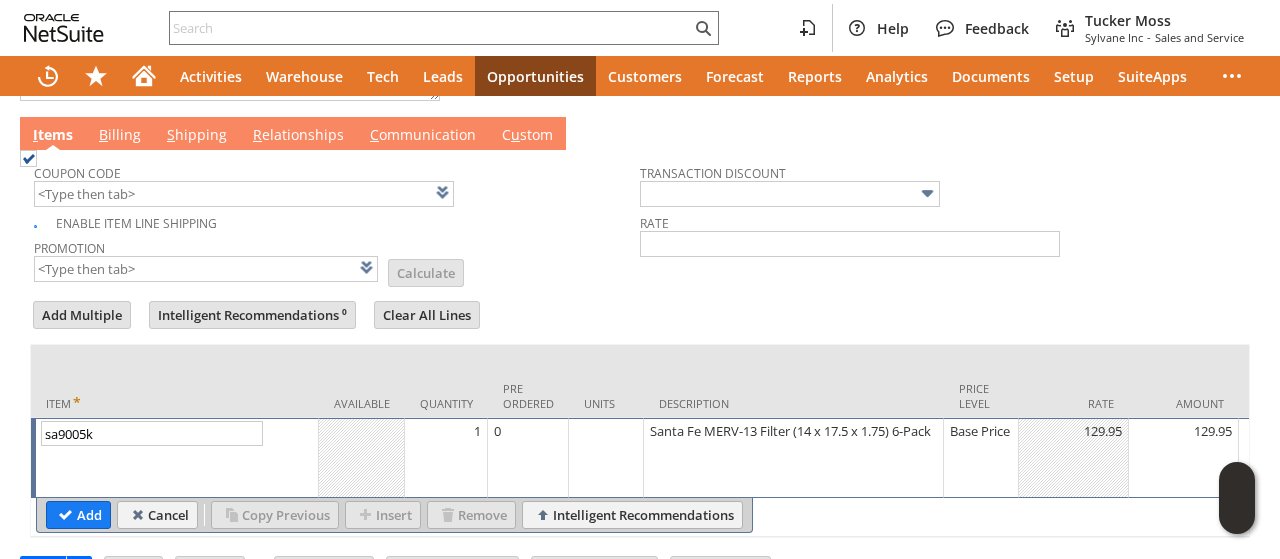 type 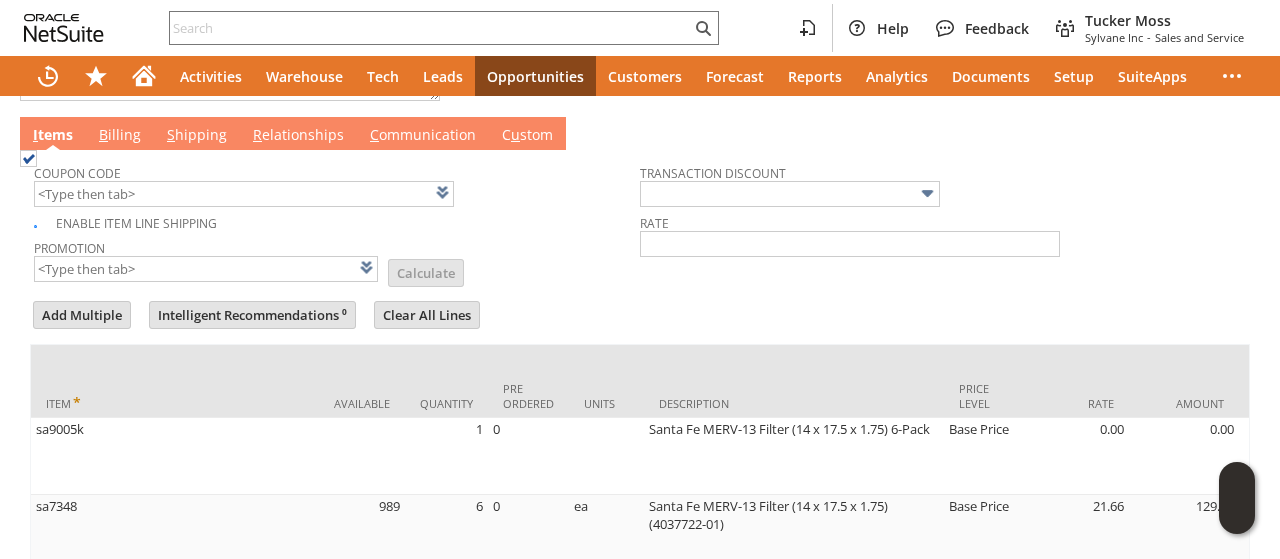 scroll, scrollTop: 1061, scrollLeft: 0, axis: vertical 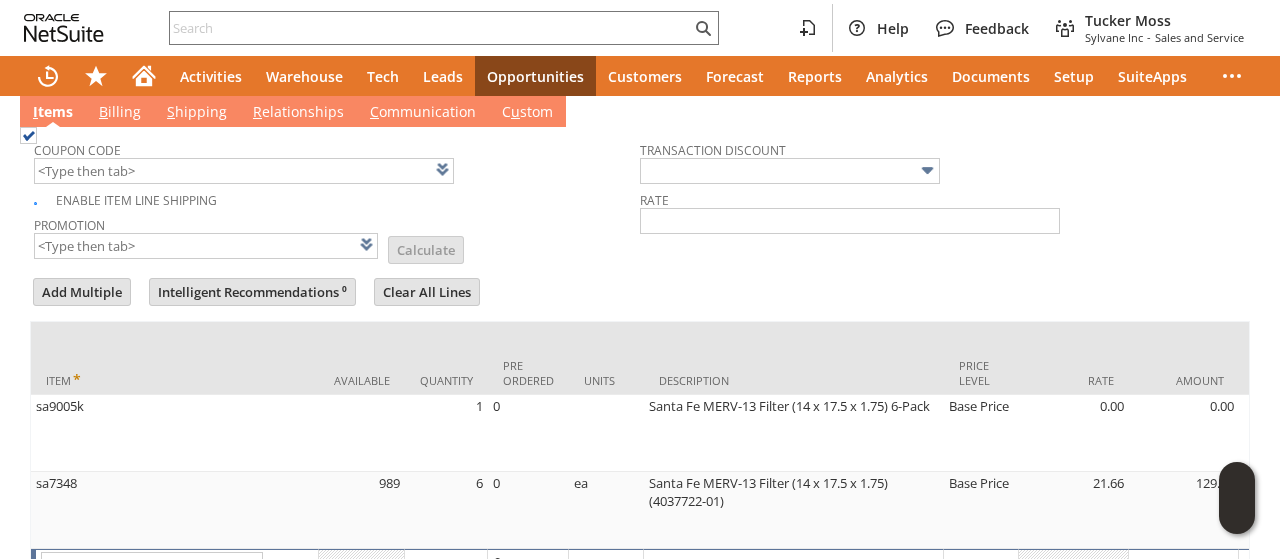 type on "Intelligent Recommendations¹⁰" 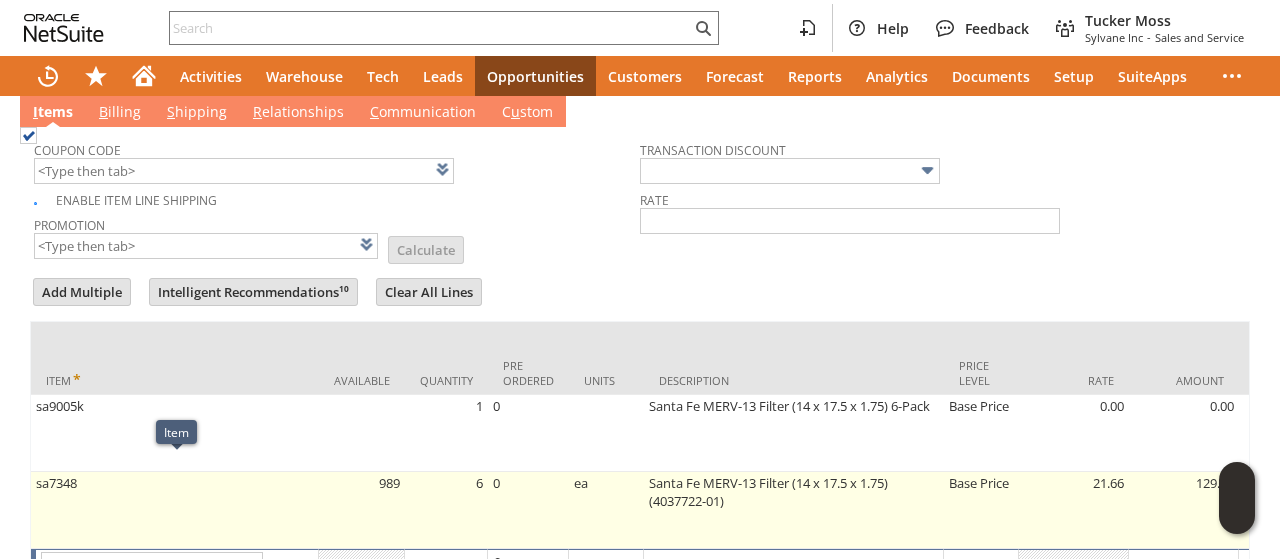 click on "sa7348" at bounding box center [175, 510] 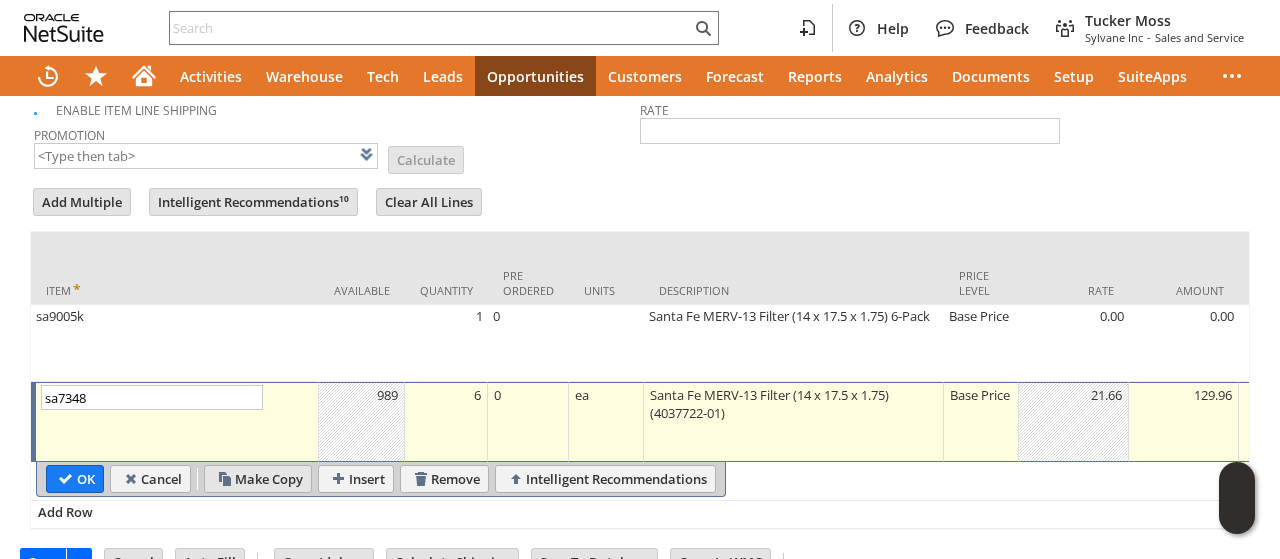 scroll, scrollTop: 1192, scrollLeft: 0, axis: vertical 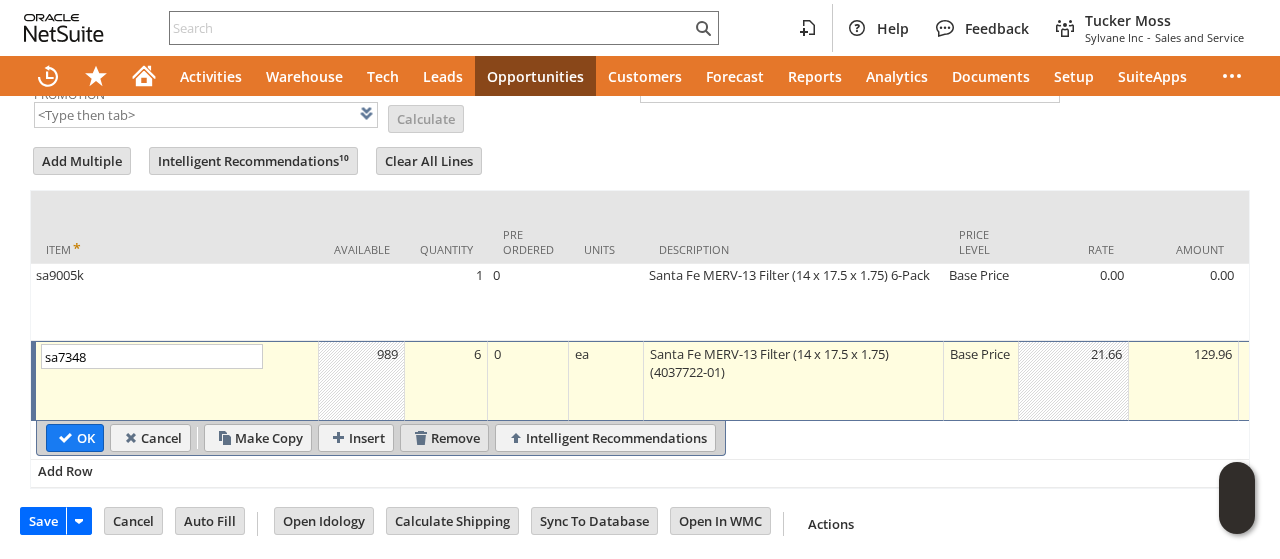 click on "Remove" at bounding box center (444, 438) 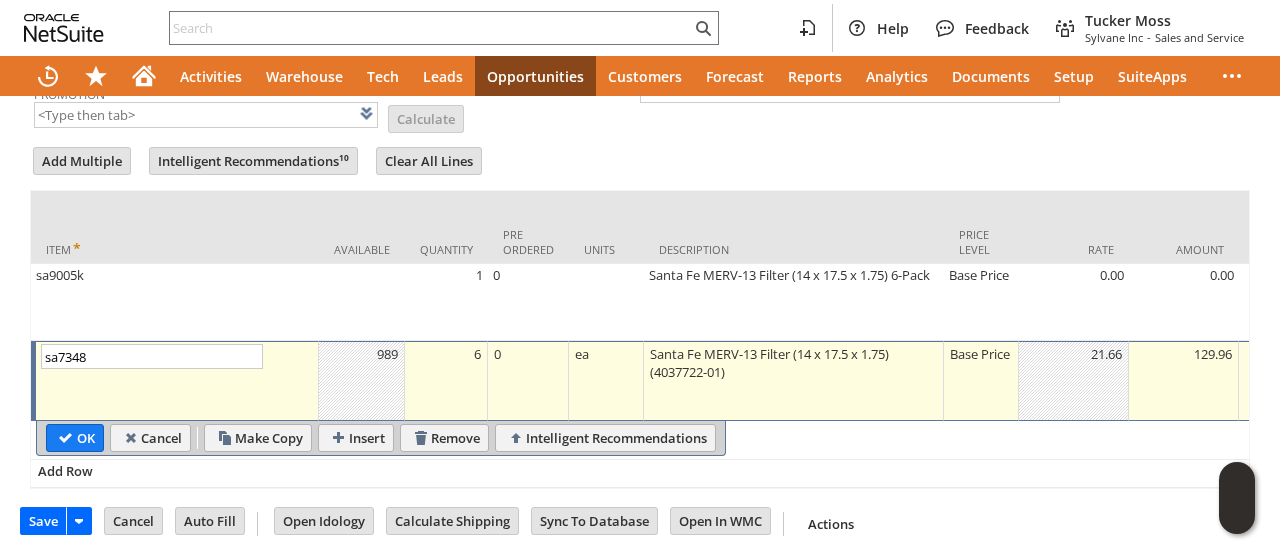 type on "Intelligent Recommendations ⁰" 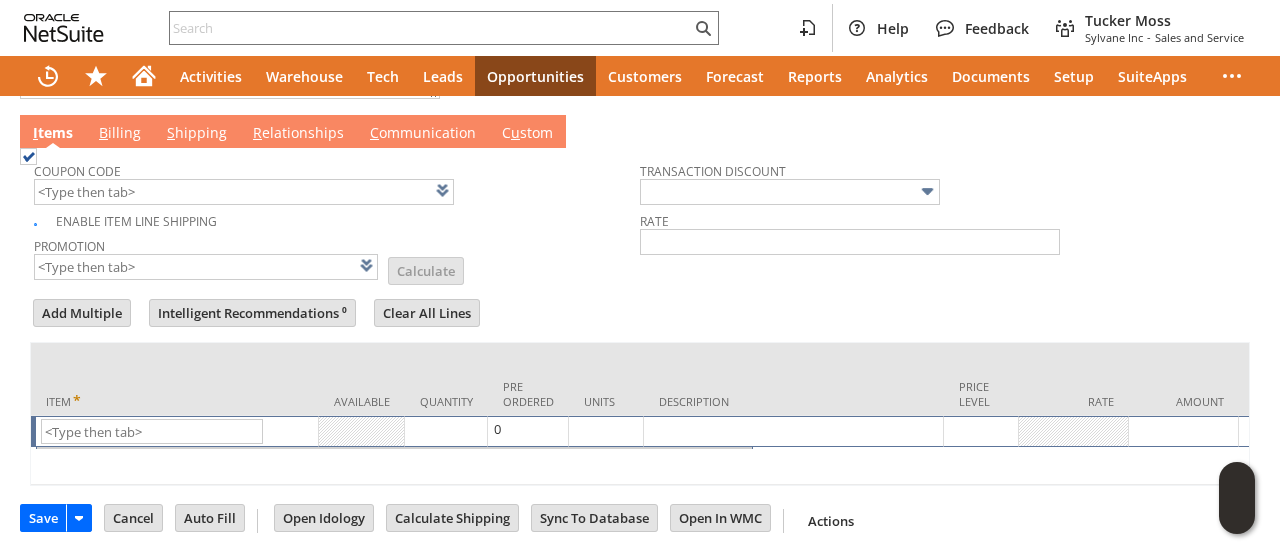 scroll, scrollTop: 1037, scrollLeft: 0, axis: vertical 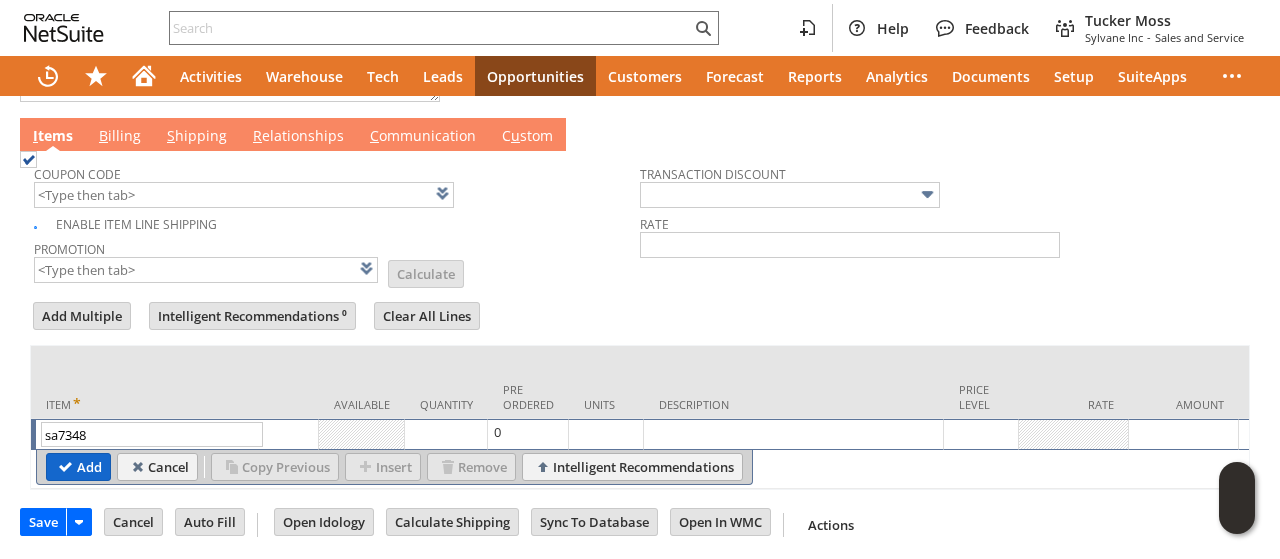 type on "sa7348" 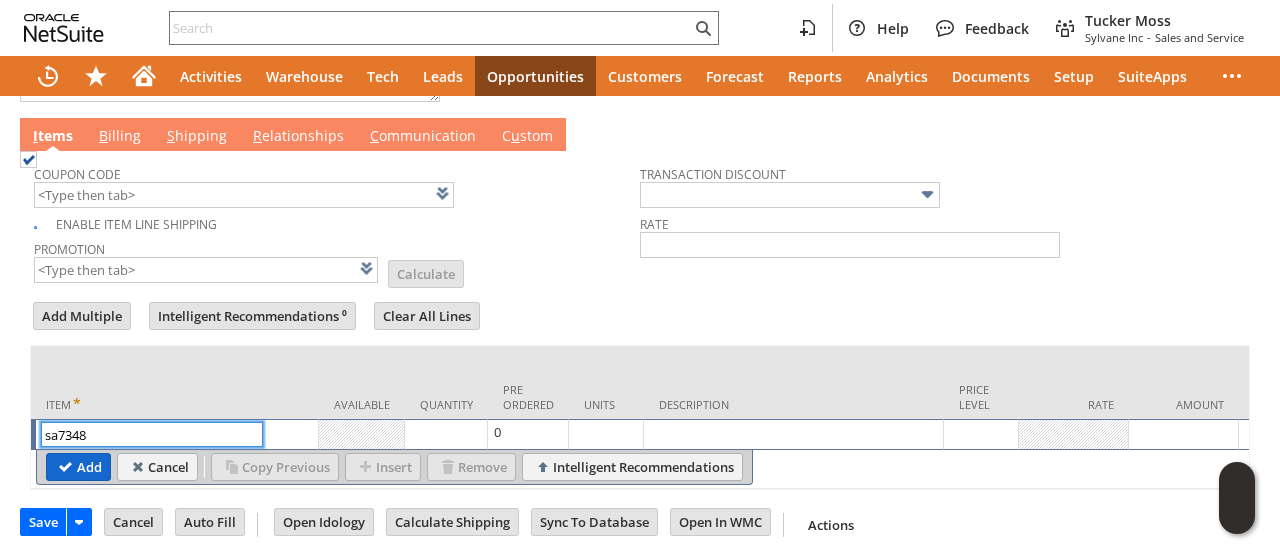 click on "Add" at bounding box center [78, 467] 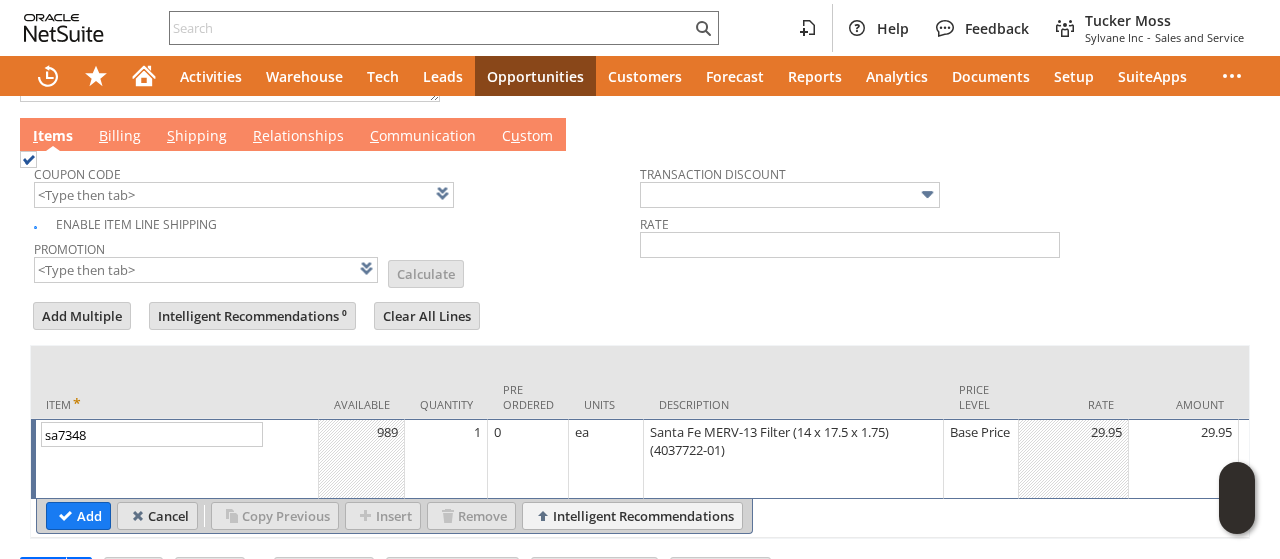 click on "Cancel" at bounding box center (157, 516) 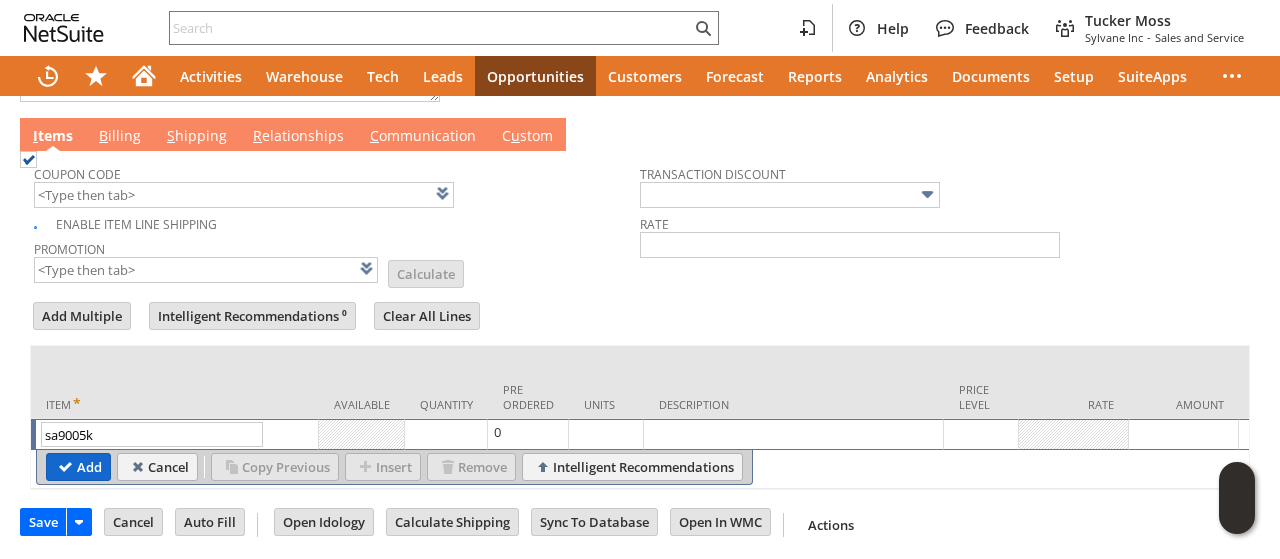 type on "sa9005k" 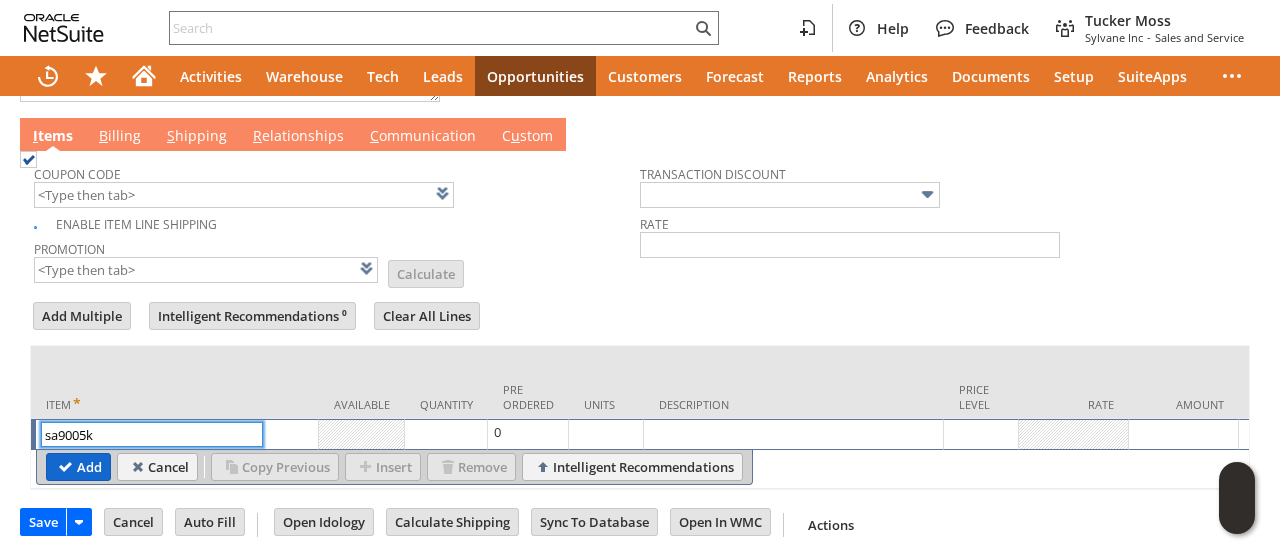 click on "Add" at bounding box center (78, 467) 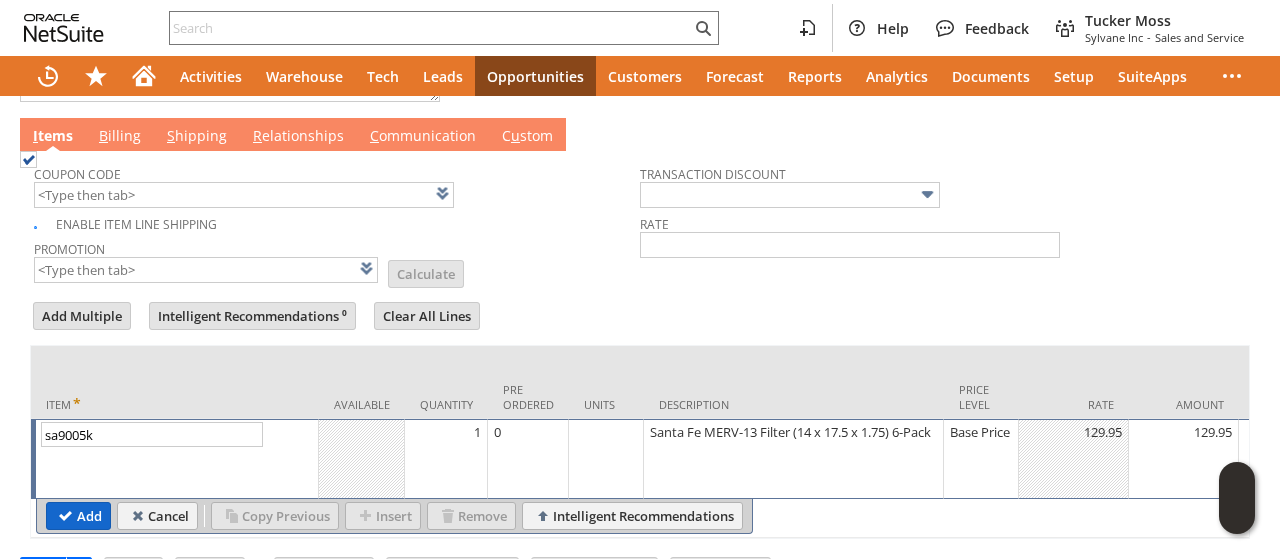 click on "Add" at bounding box center [78, 516] 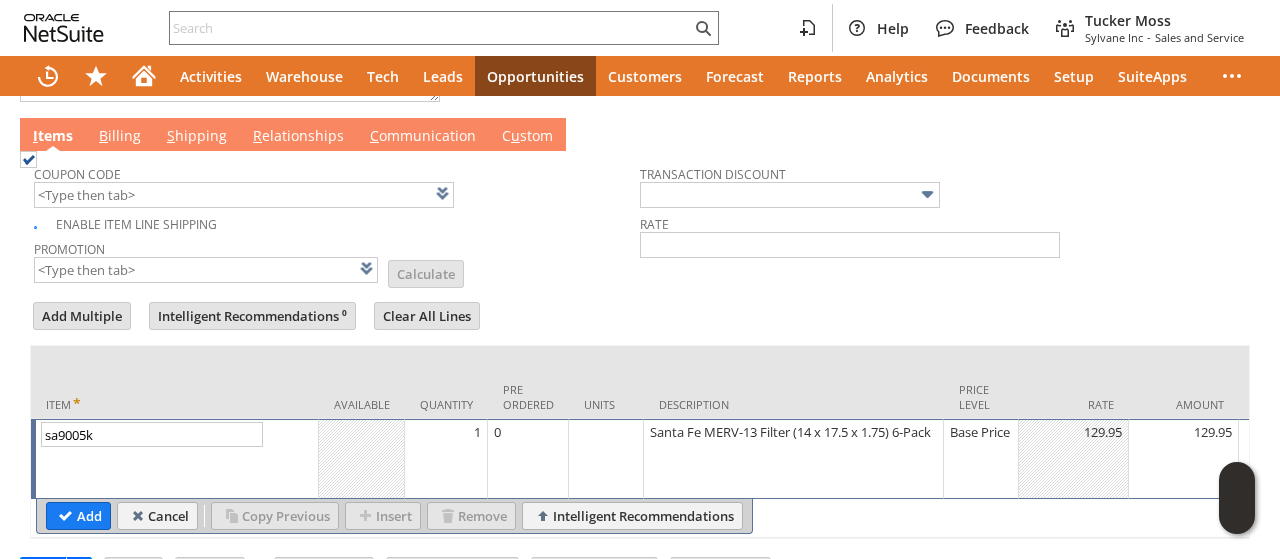 type on "Intelligent Recommendations¹⁰" 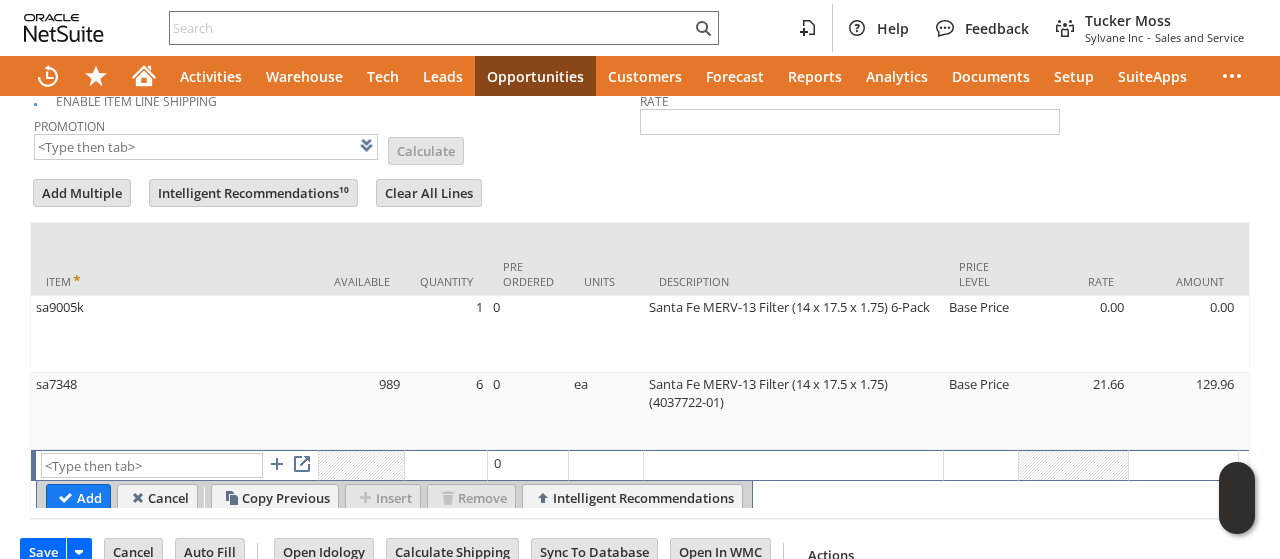 scroll, scrollTop: 1161, scrollLeft: 0, axis: vertical 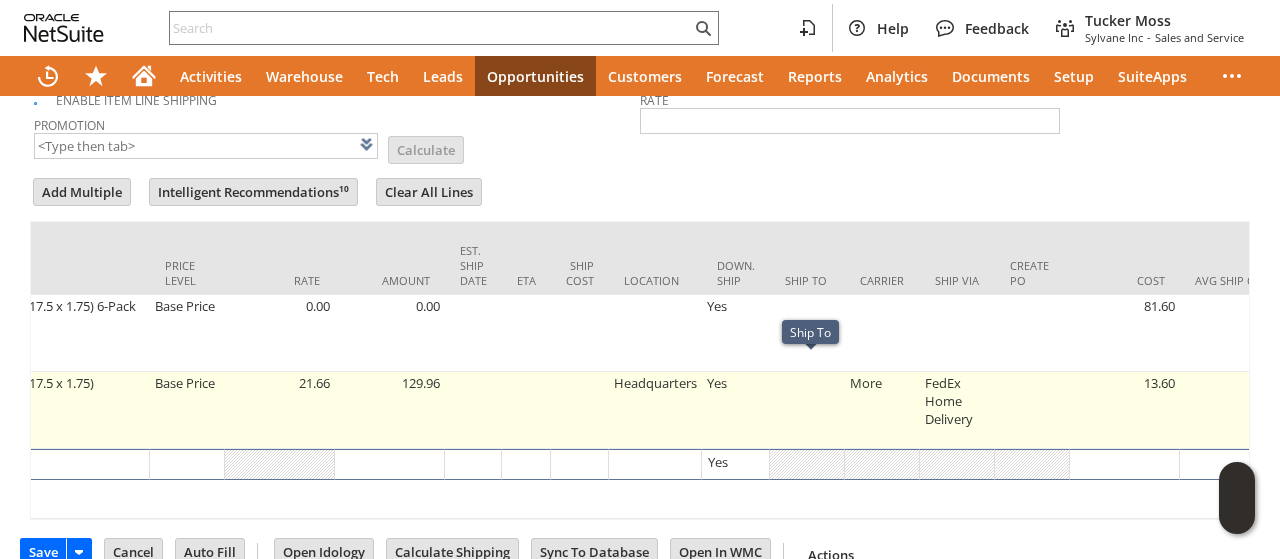 click at bounding box center (807, 410) 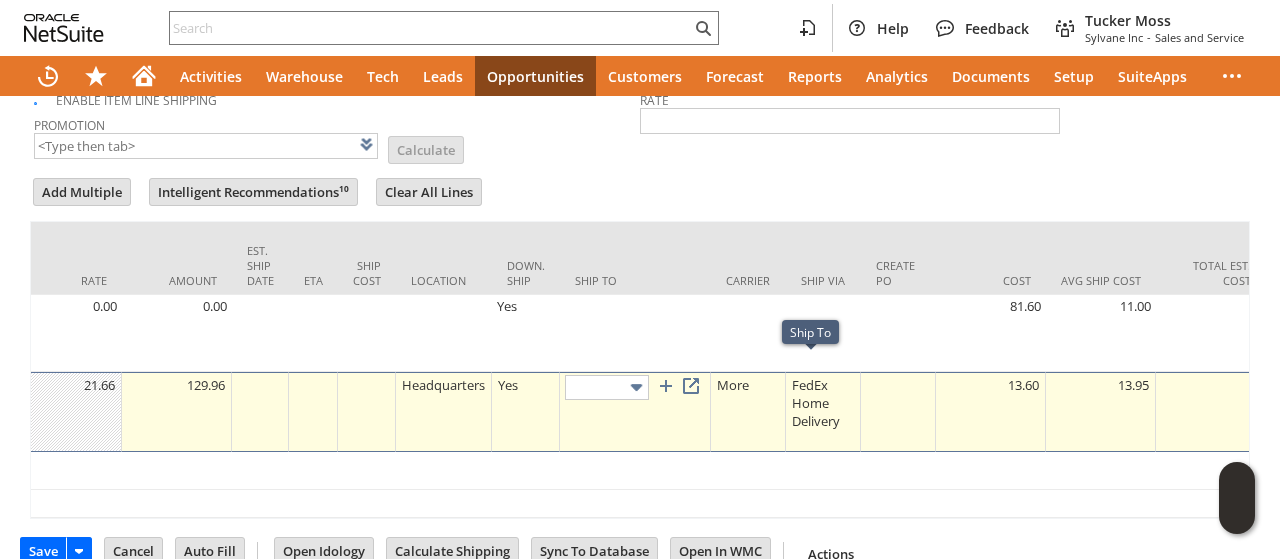click at bounding box center (636, 387) 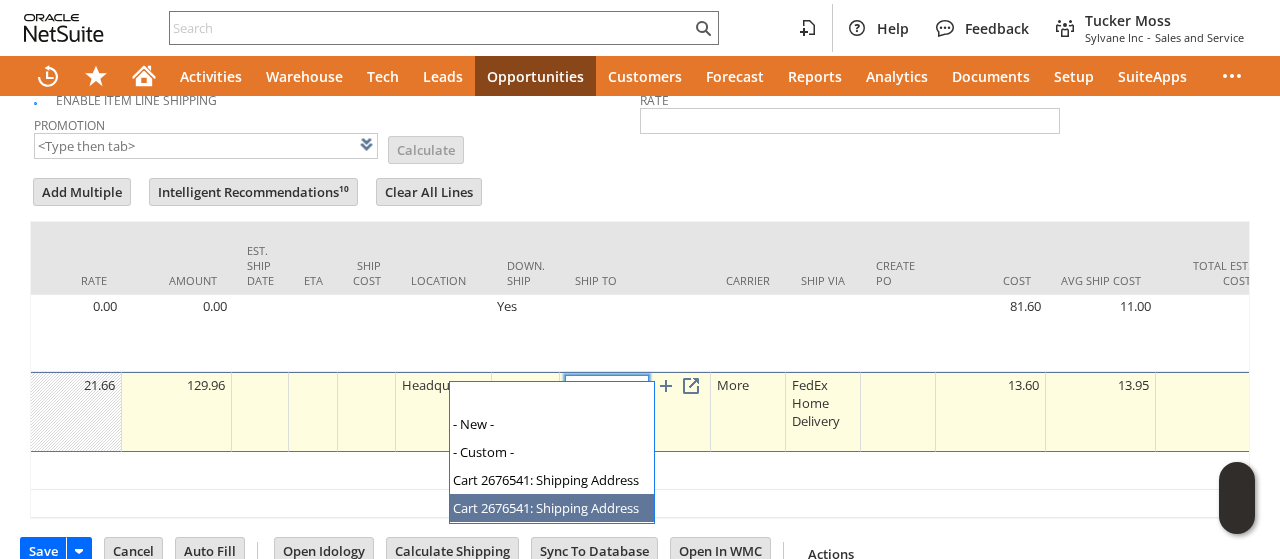 type on "Cart 2676541: Shipping Address" 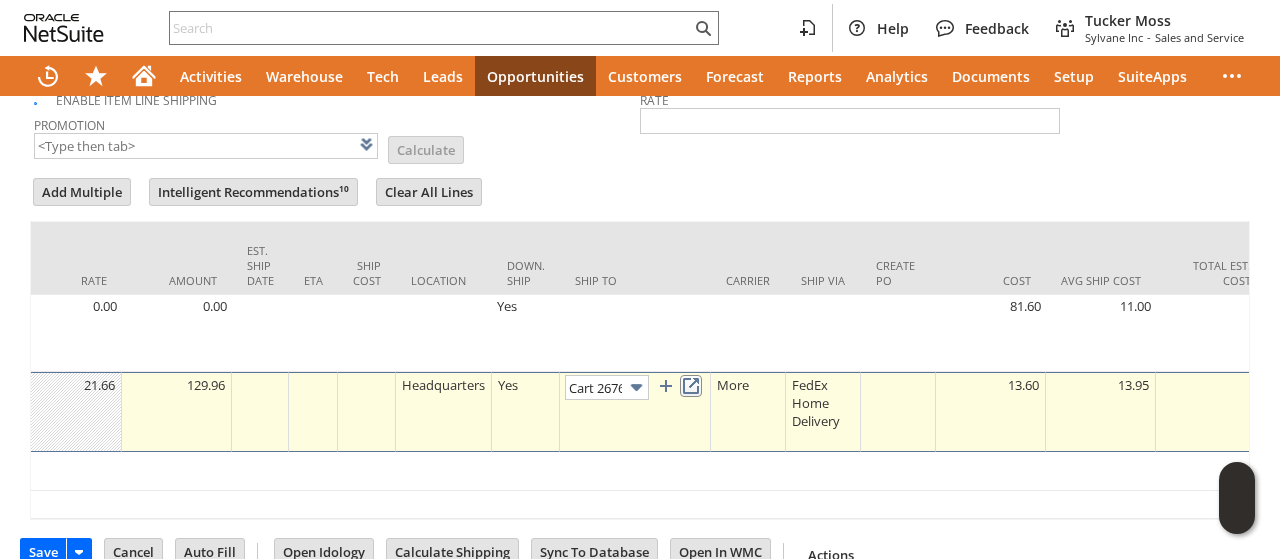 click at bounding box center [691, 386] 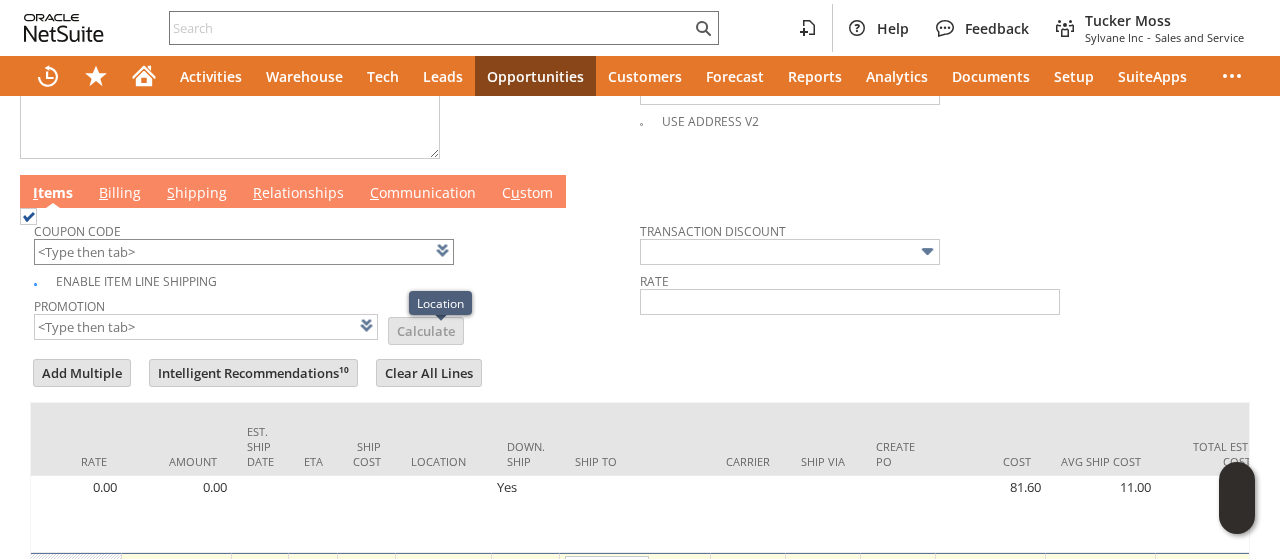 scroll, scrollTop: 961, scrollLeft: 0, axis: vertical 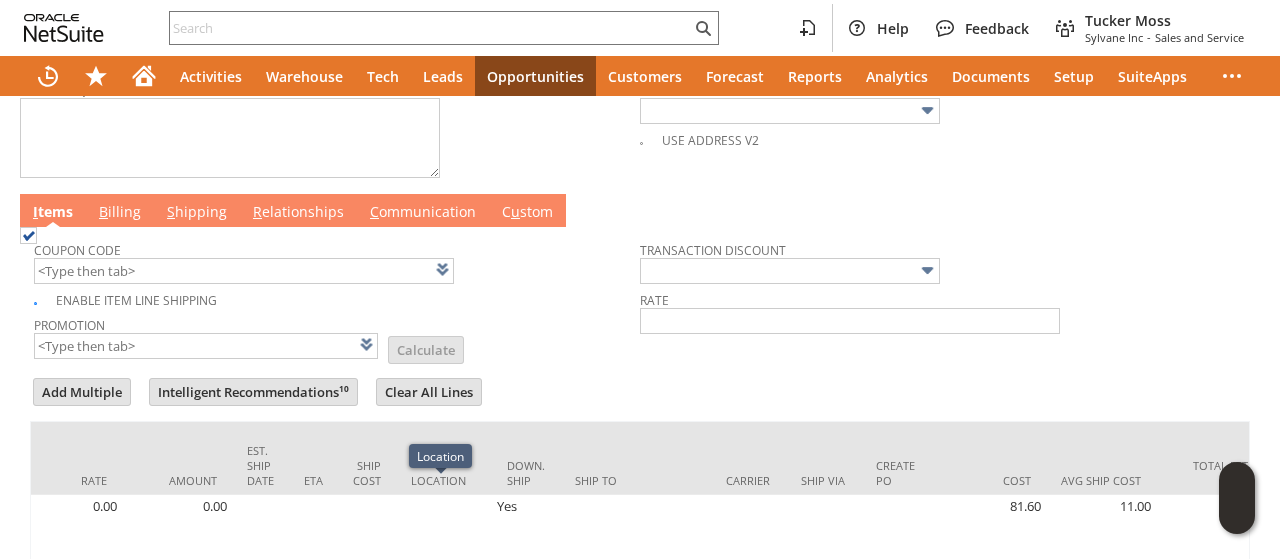 click on "B illing" at bounding box center [120, 213] 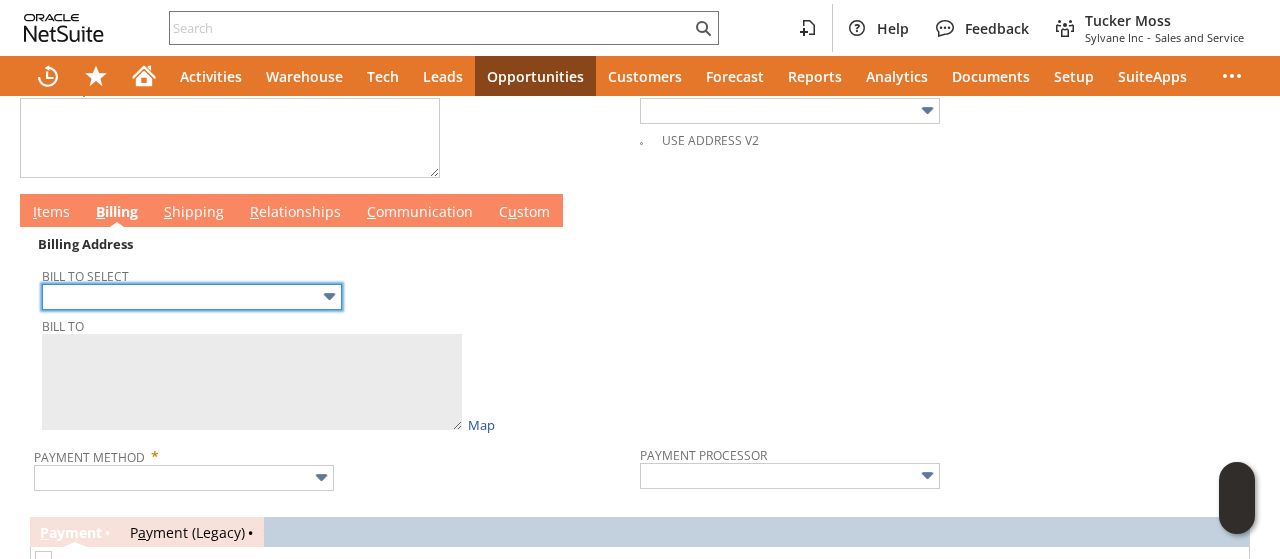 scroll, scrollTop: 0, scrollLeft: 0, axis: both 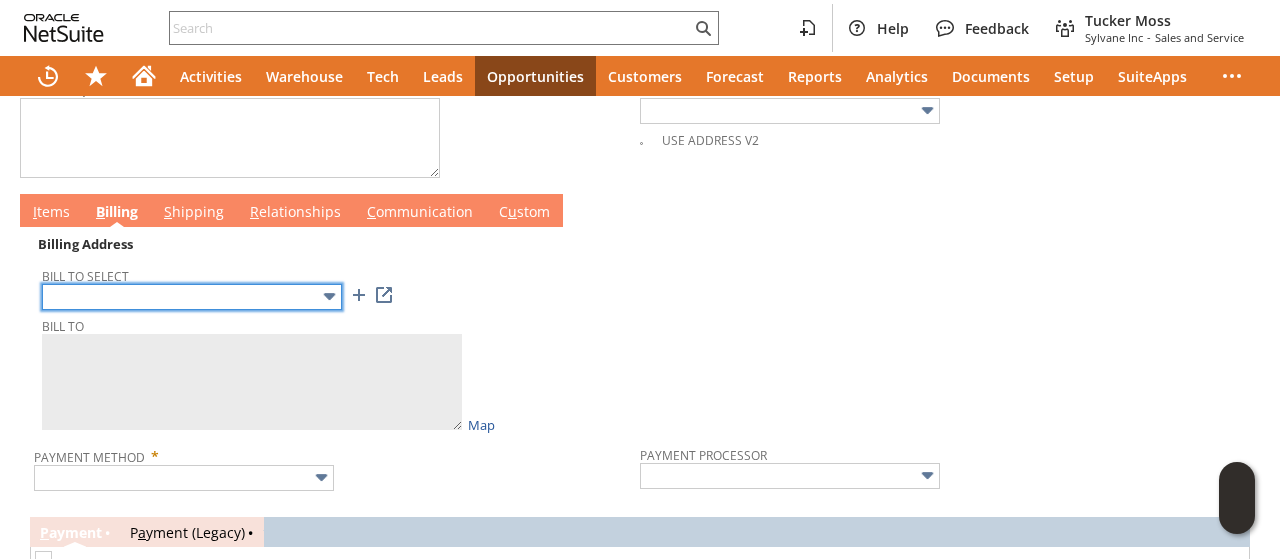 click at bounding box center (192, 297) 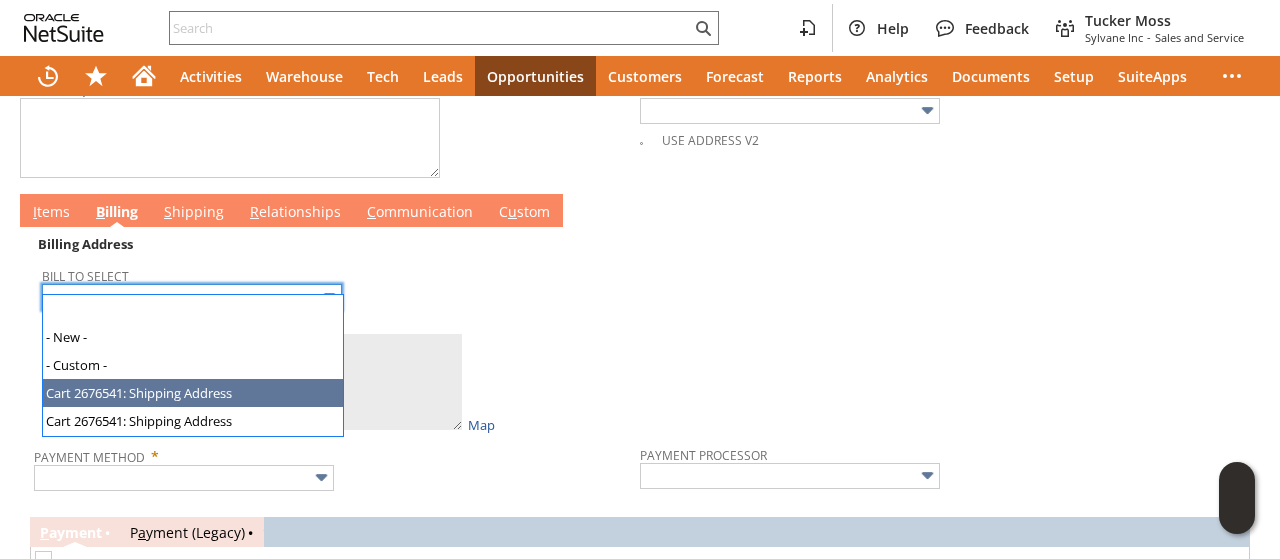 type on "Cart 2676541: Shipping Address" 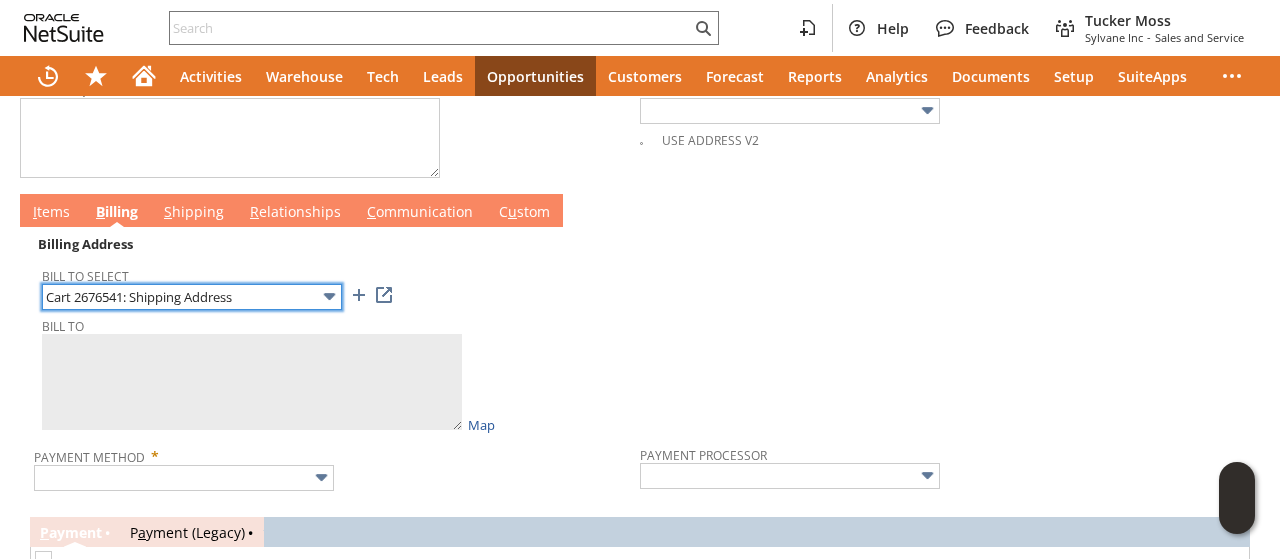 type on "Jeanette Boursalian
603 SWIFT CREEK CROSSING
1209130
DURHAM NC 27713-7288
United States" 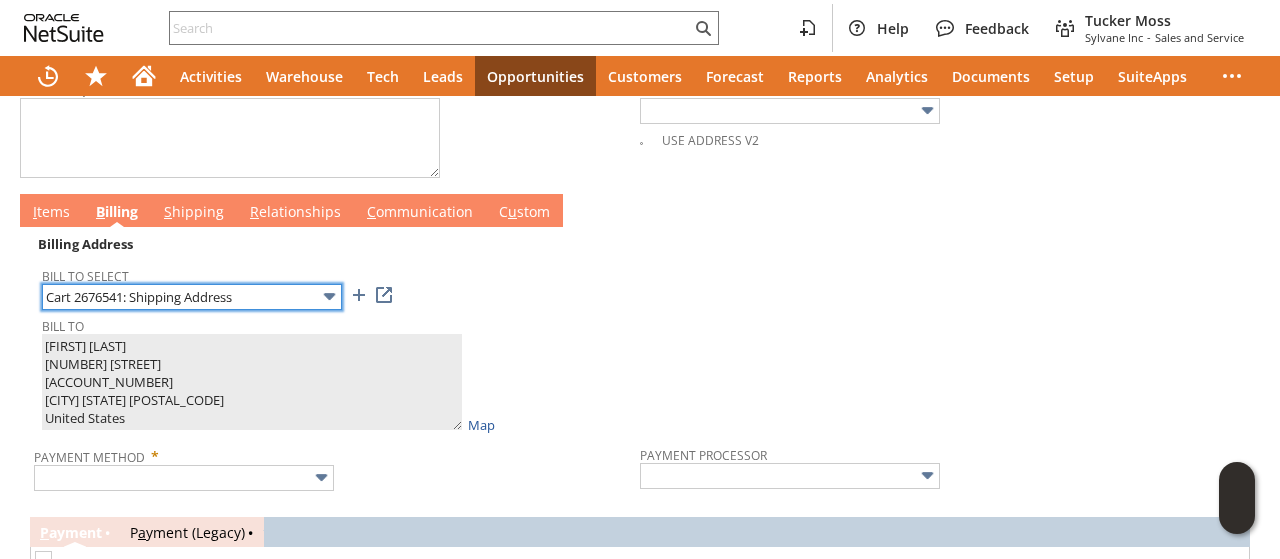 click on "Cart 2676541: Shipping Address" at bounding box center (192, 297) 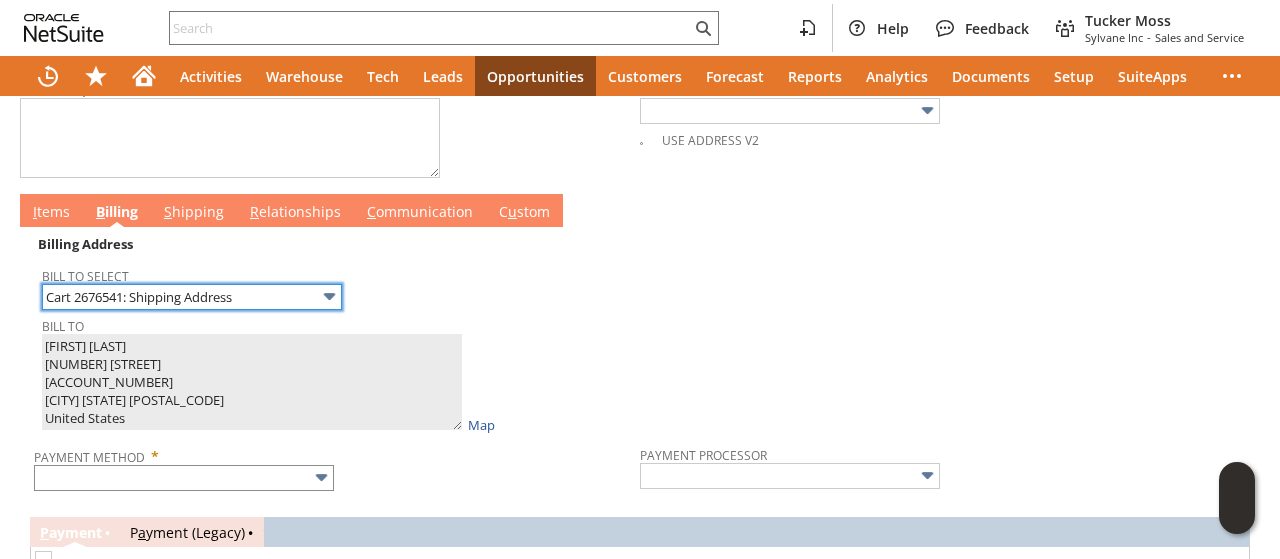 type on "JEANETTE BOURSALIAN
603 SWIFT CREEK CROSSING
1209129
DURHAM NC 27713-7288
United States" 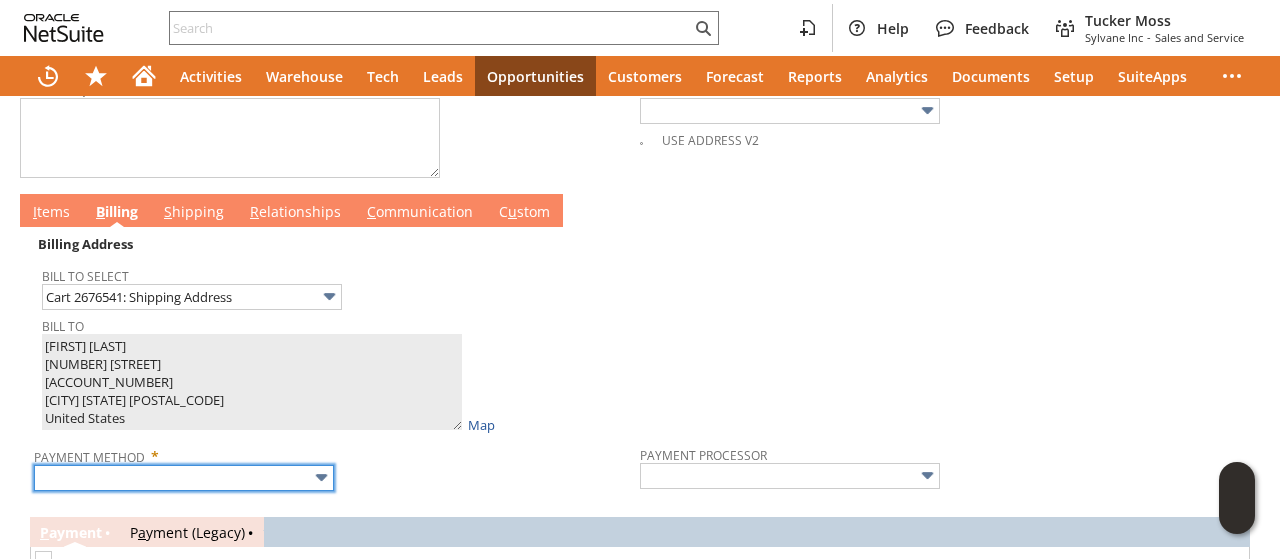click at bounding box center (184, 478) 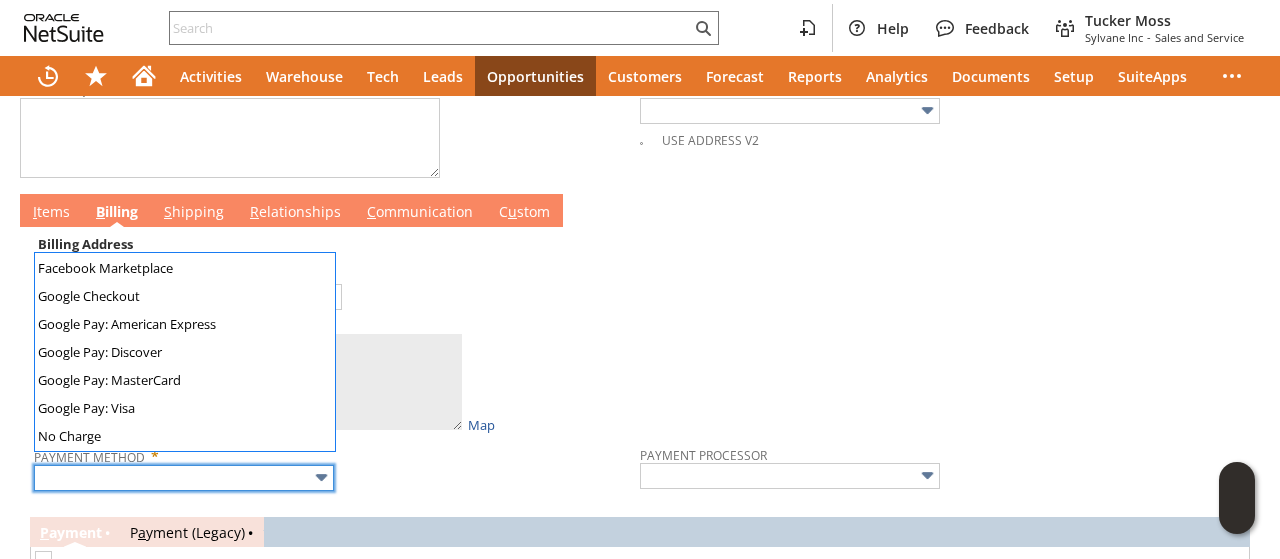 scroll, scrollTop: 558, scrollLeft: 0, axis: vertical 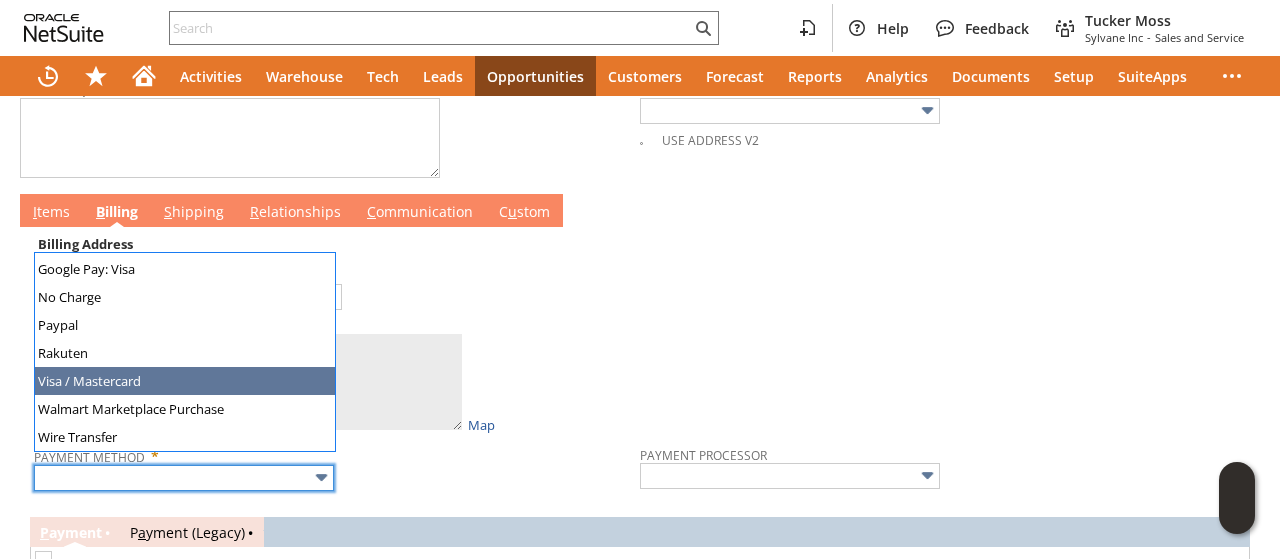type on "Visa / Mastercard" 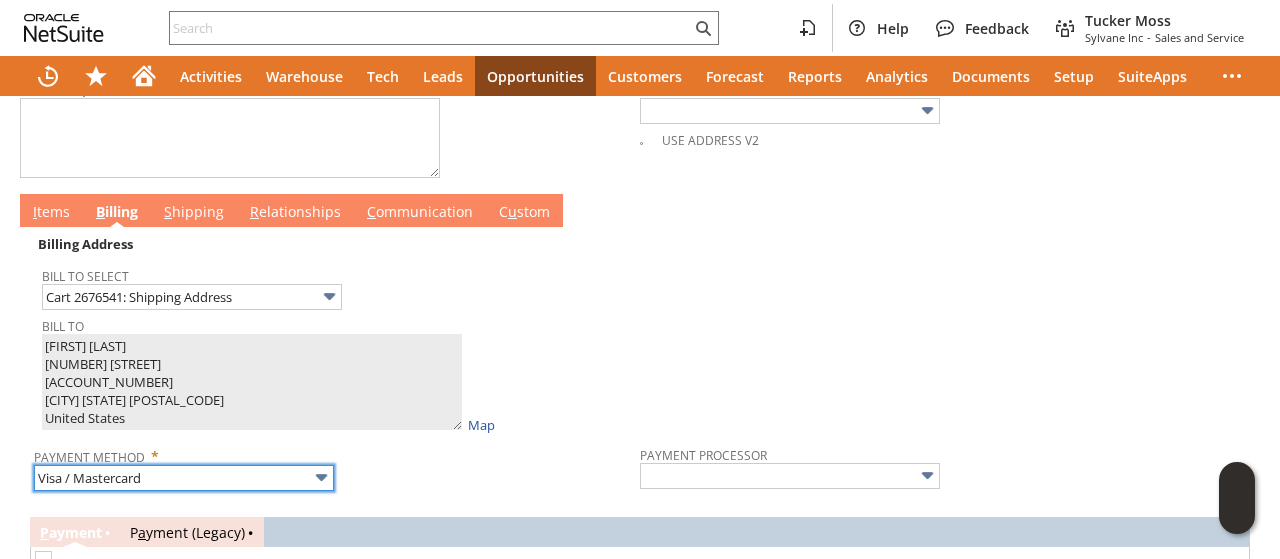 type on "Braintree" 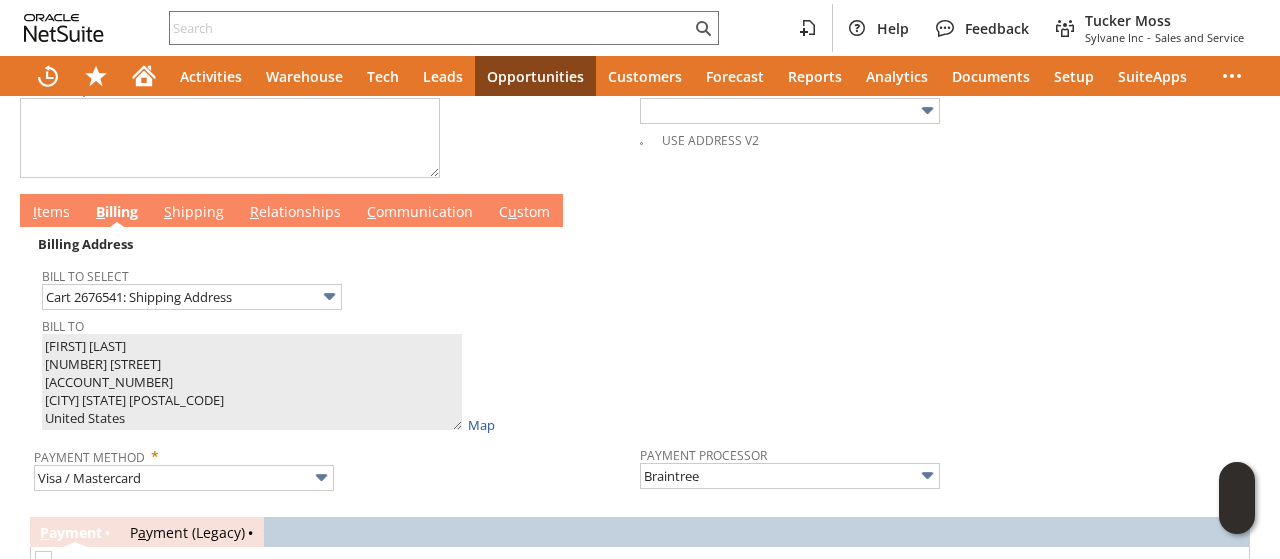 click on "I tems" at bounding box center [51, 213] 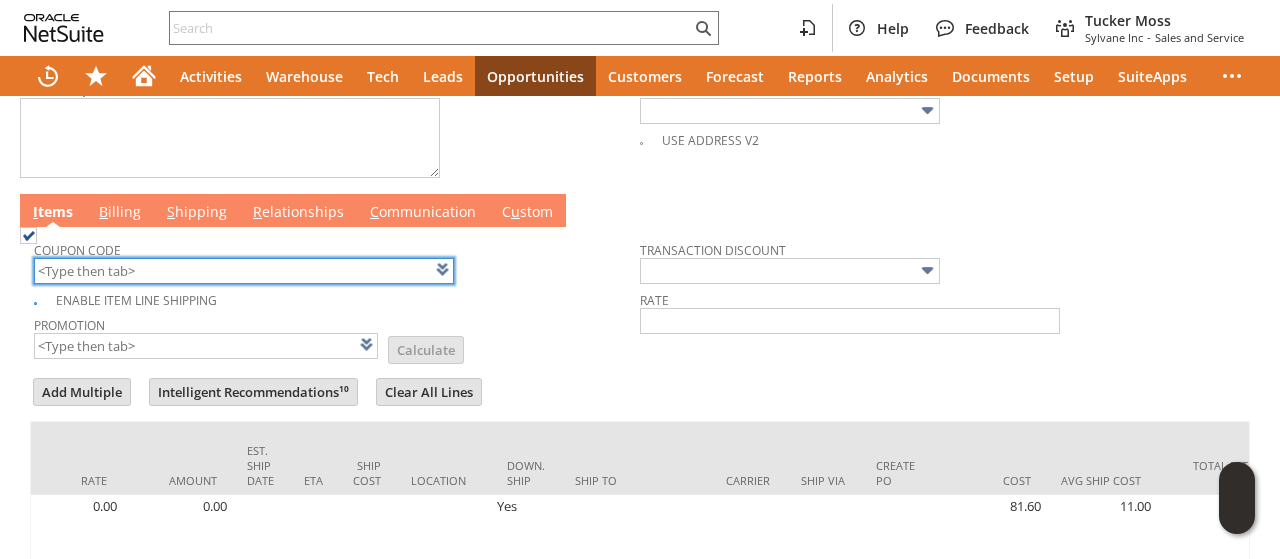 scroll, scrollTop: 0, scrollLeft: 794, axis: horizontal 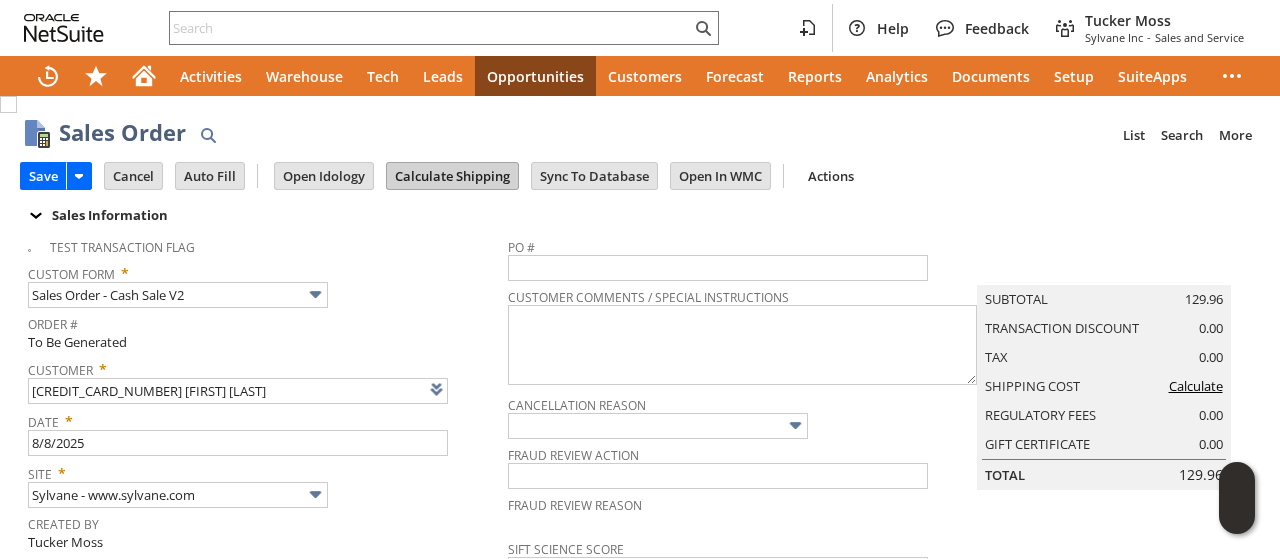 click on "Calculate Shipping" at bounding box center (452, 176) 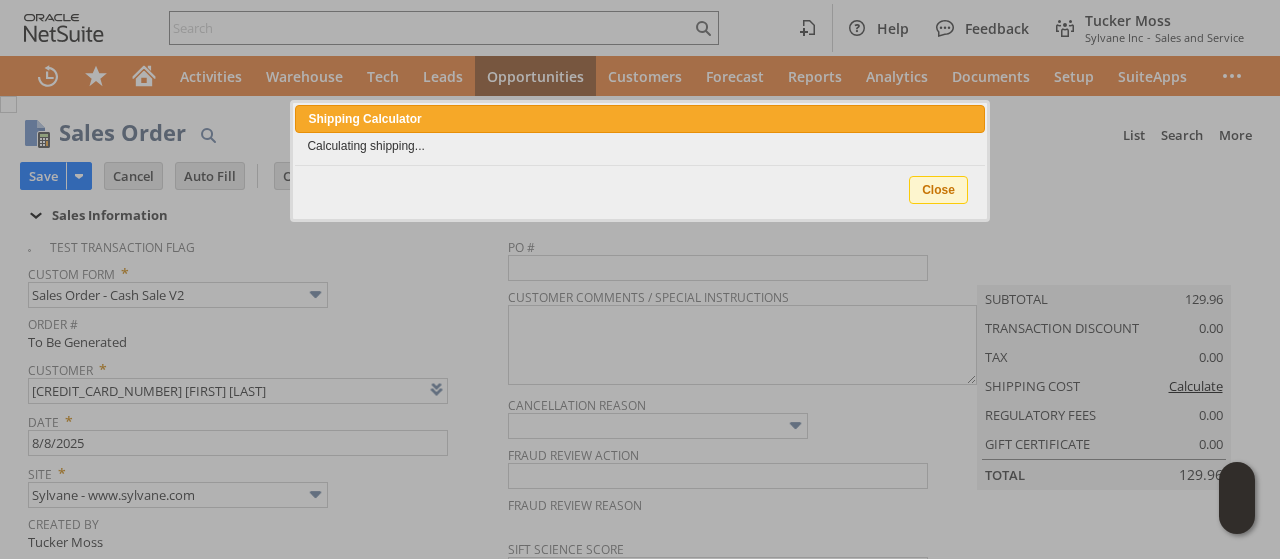 type 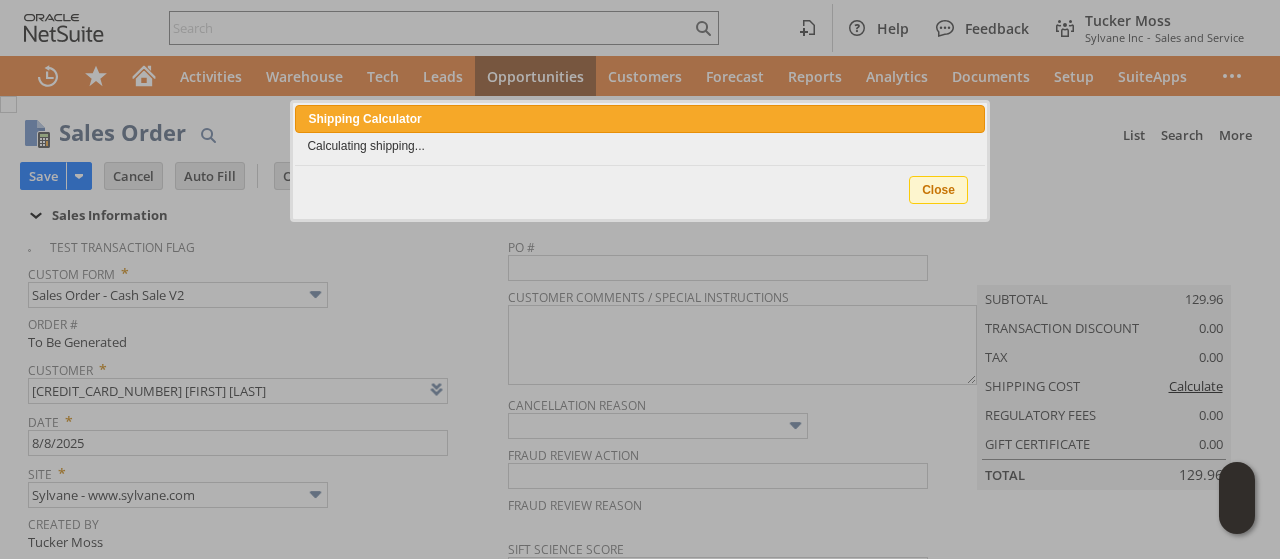 type on "Add" 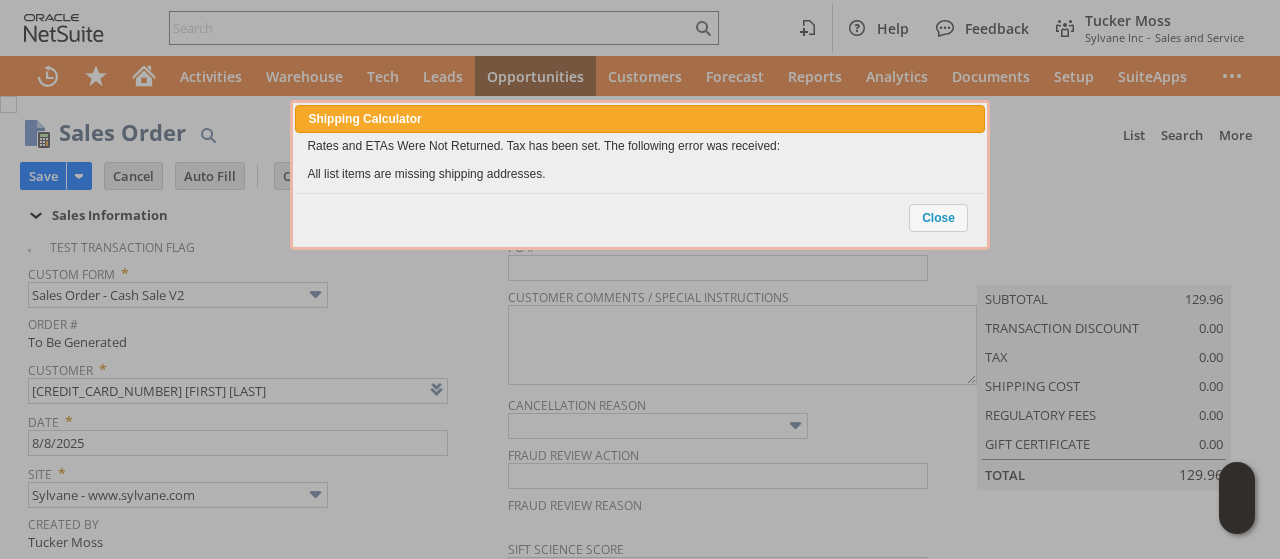 scroll, scrollTop: 0, scrollLeft: 0, axis: both 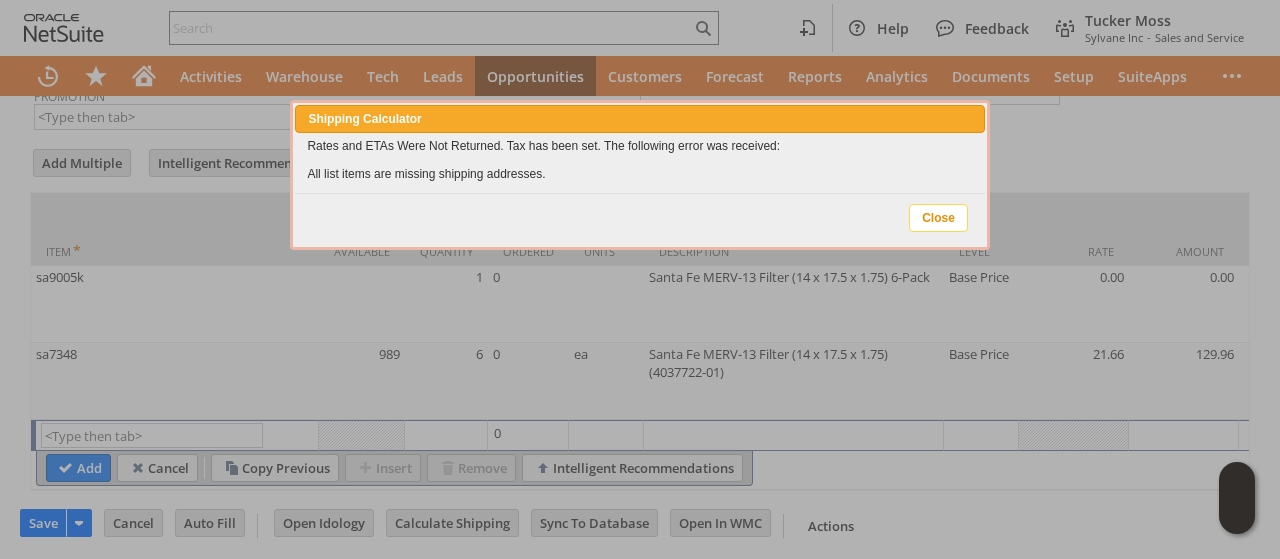 click on "Close" at bounding box center (938, 218) 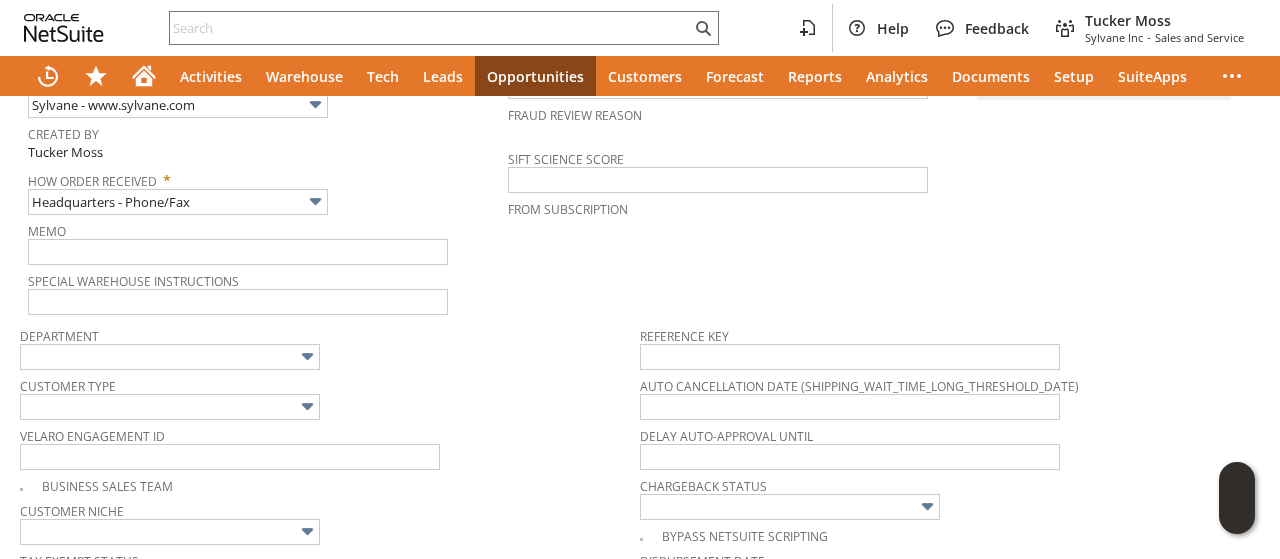 scroll, scrollTop: 0, scrollLeft: 0, axis: both 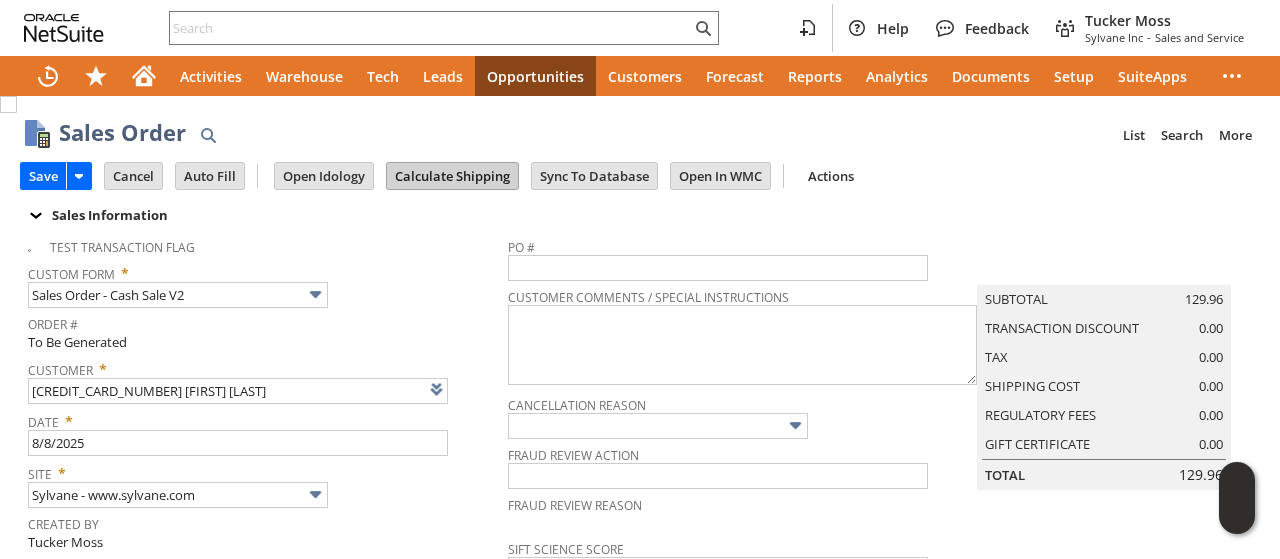 click on "Calculate Shipping" at bounding box center [452, 176] 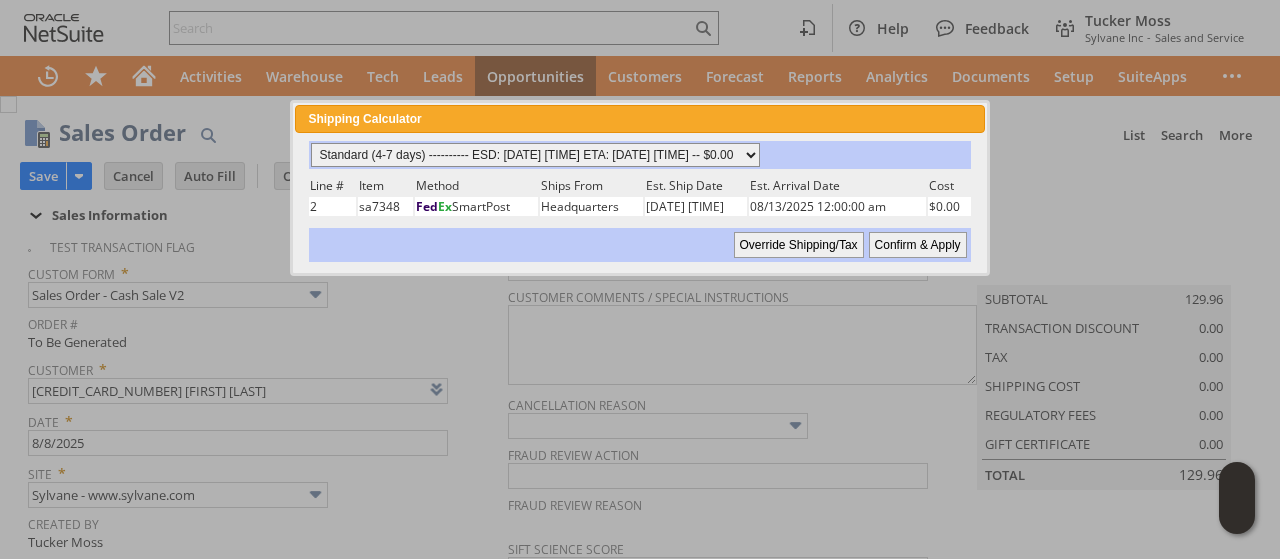 click on "Standard (4-7 days) ---------- ESD: 08/08/2025 5:30:00 pm  ETA: 08/13/2025 12:00:00 am -- $0.00 3 Day ------------------------ ESD: 08/08/2025 5:30:00 pm  ETA: 08/12/2025 12:00:00 am -- $0.00 2 Day ------------------------ ESD: 08/08/2025 5:30:00 pm  ETA: 08/12/2025 12:00:00 am -- $0.00 Next Business Day ------------ ESD: 08/08/2025 5:30:00 pm  ETA: 08/11/2025 12:00:00 am - $55.46" at bounding box center [535, 155] 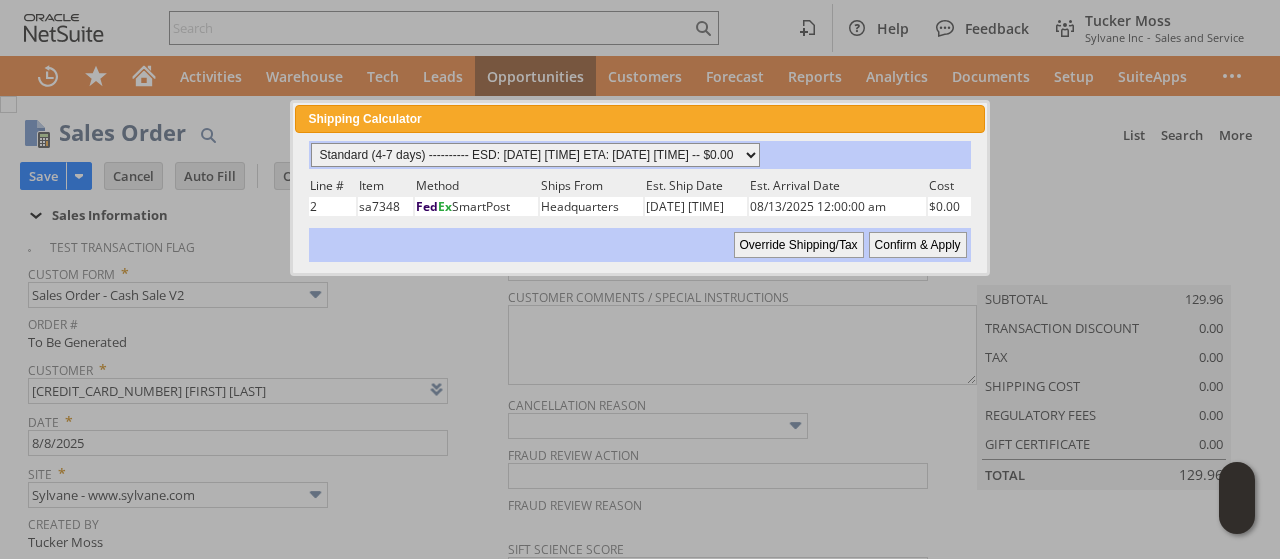 select on "3 Day ------------------------ ESD: 08/08/2025 5:30:00 pm ETA: 08/12/2025 12:00:00 am -- $0.00" 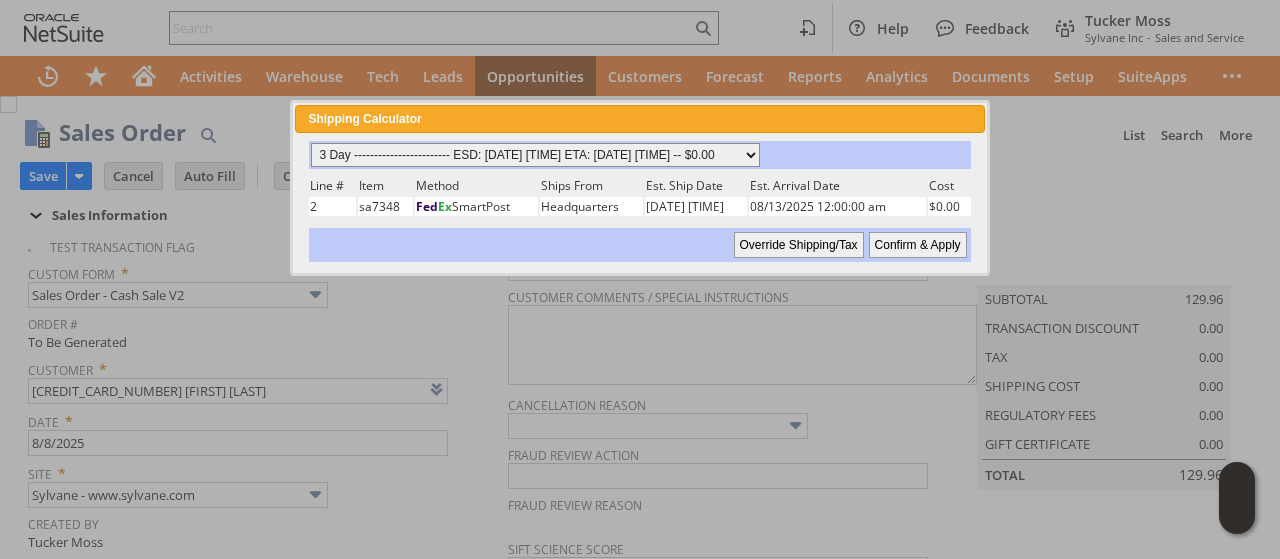 click on "Standard (4-7 days) ---------- ESD: 08/08/2025 5:30:00 pm  ETA: 08/13/2025 12:00:00 am -- $0.00 3 Day ------------------------ ESD: 08/08/2025 5:30:00 pm  ETA: 08/12/2025 12:00:00 am -- $0.00 2 Day ------------------------ ESD: 08/08/2025 5:30:00 pm  ETA: 08/12/2025 12:00:00 am -- $0.00 Next Business Day ------------ ESD: 08/08/2025 5:30:00 pm  ETA: 08/11/2025 12:00:00 am - $55.46" at bounding box center [535, 155] 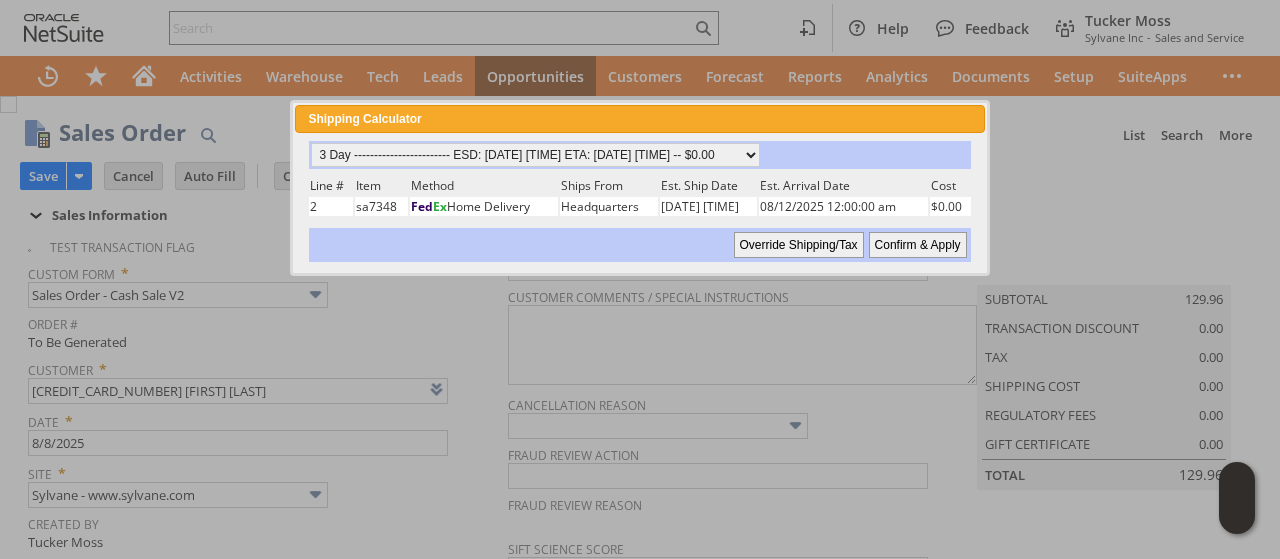 click on "Confirm & Apply" at bounding box center (918, 245) 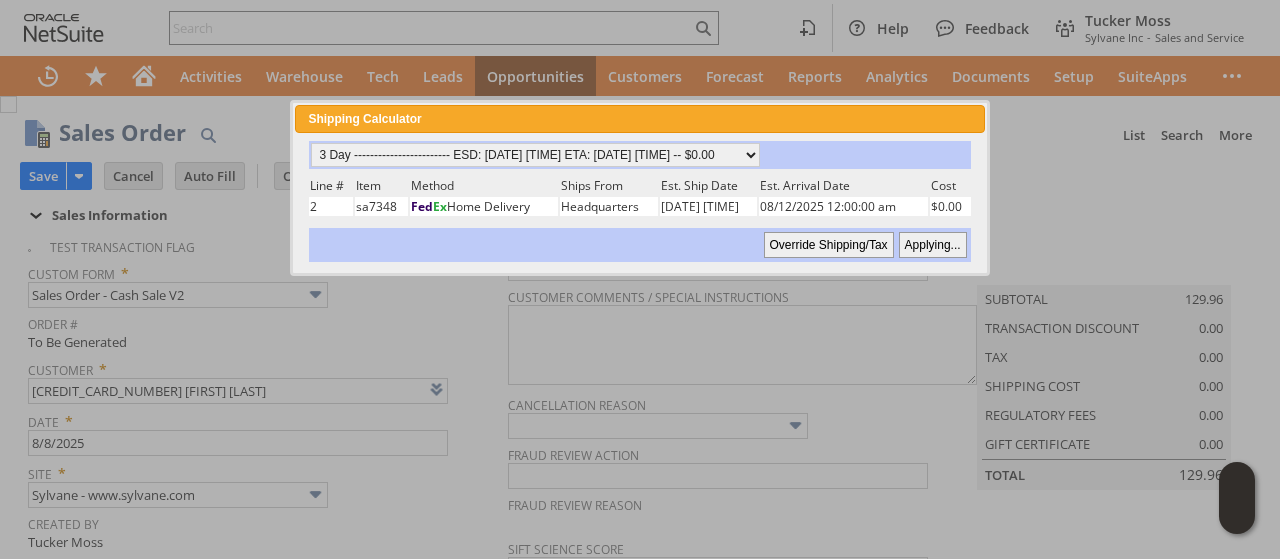type 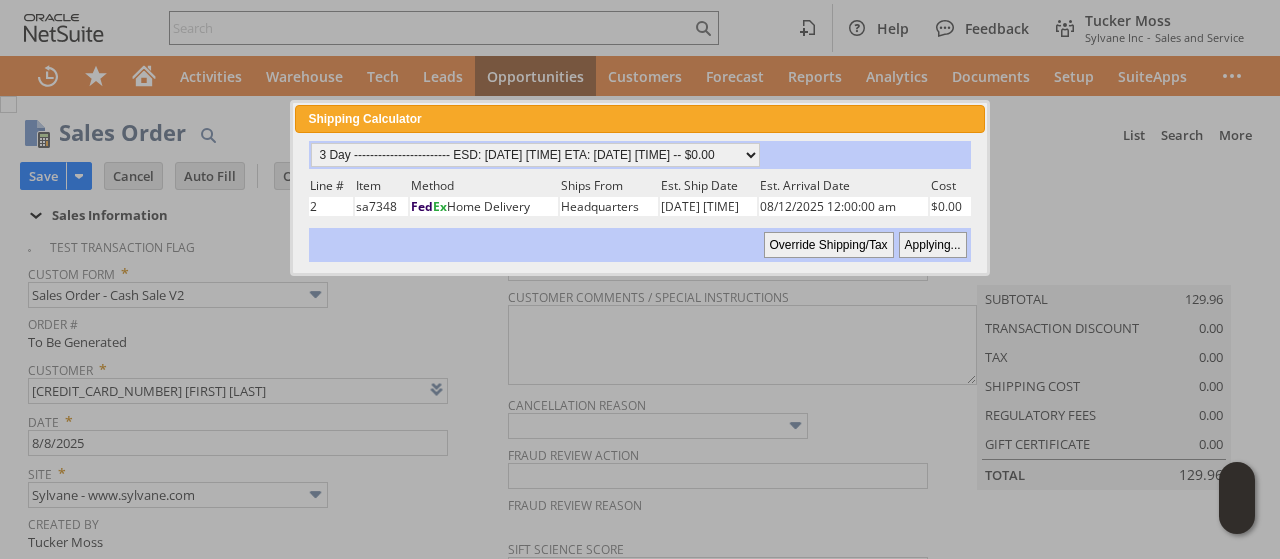 type on "Add" 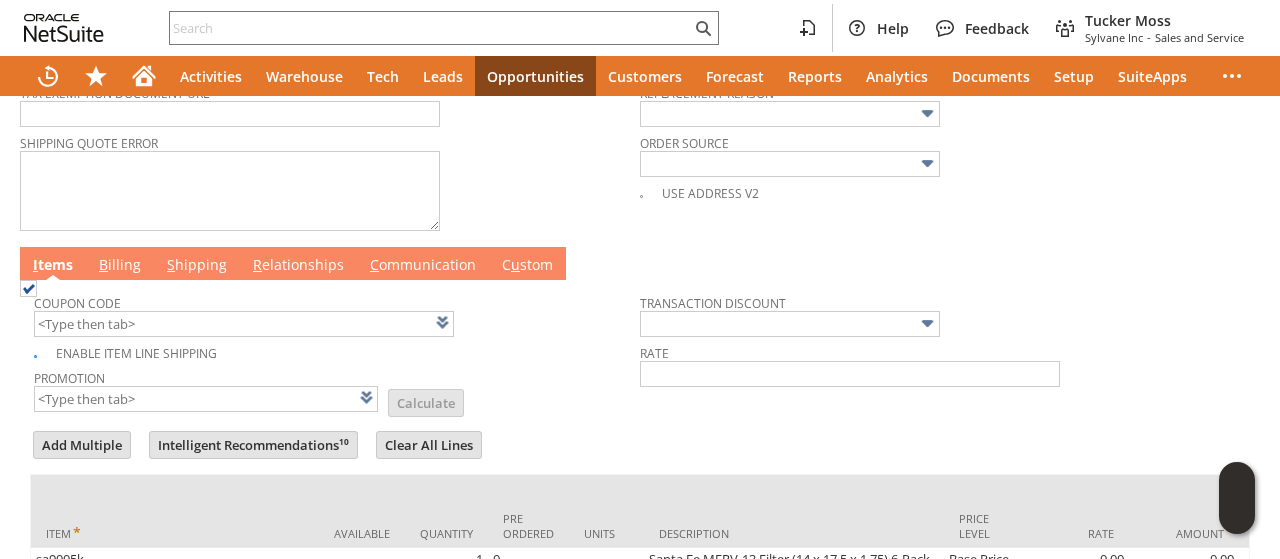 scroll, scrollTop: 900, scrollLeft: 0, axis: vertical 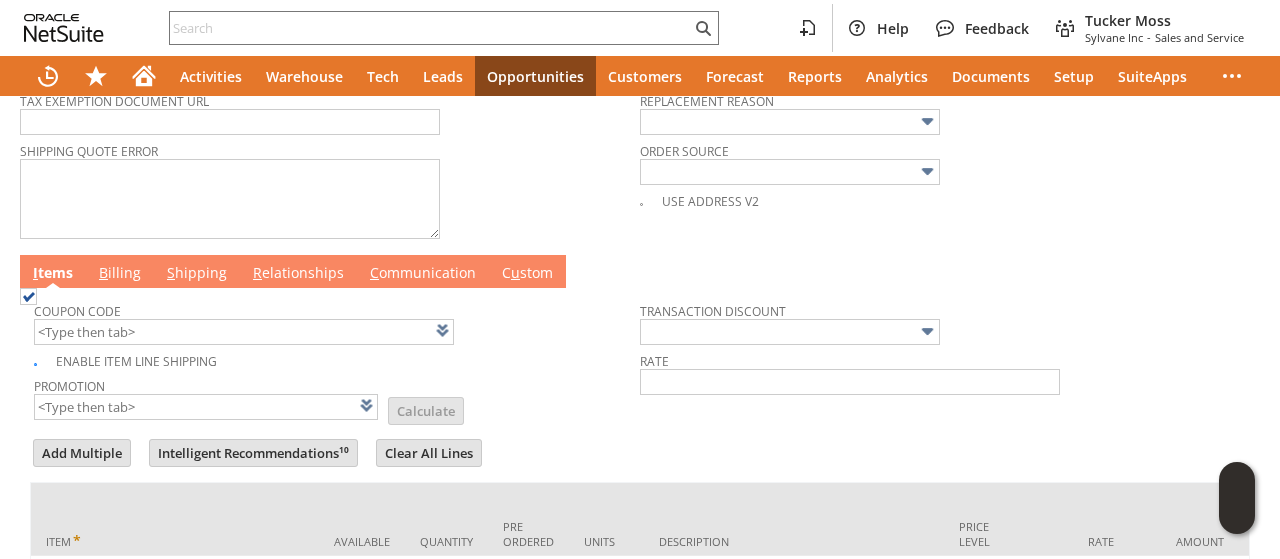 click on "B illing" at bounding box center [120, 274] 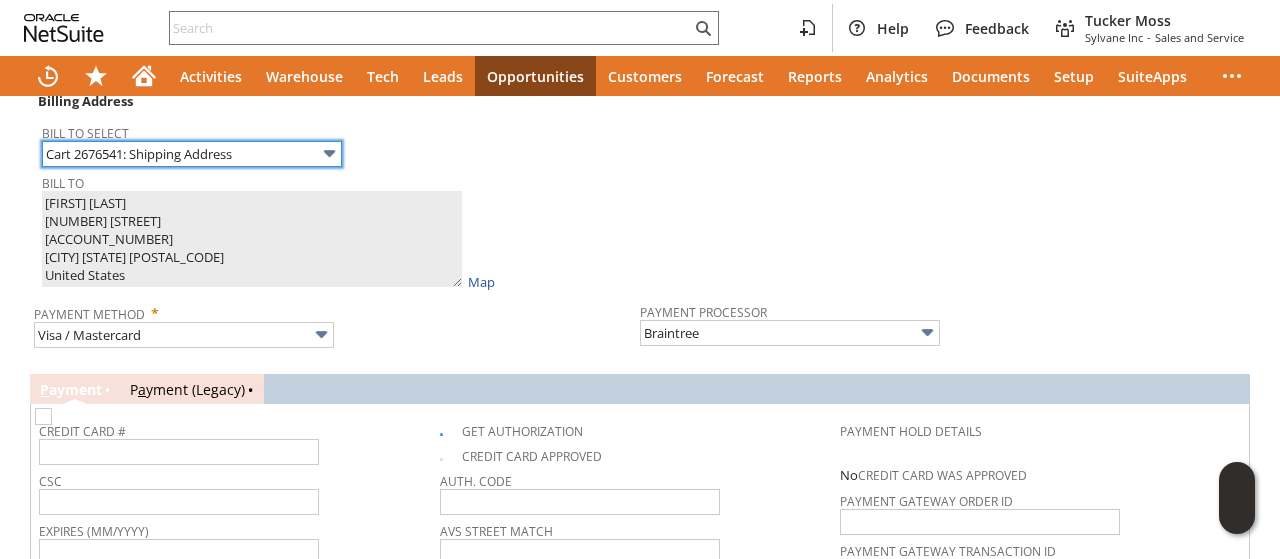 scroll, scrollTop: 1100, scrollLeft: 0, axis: vertical 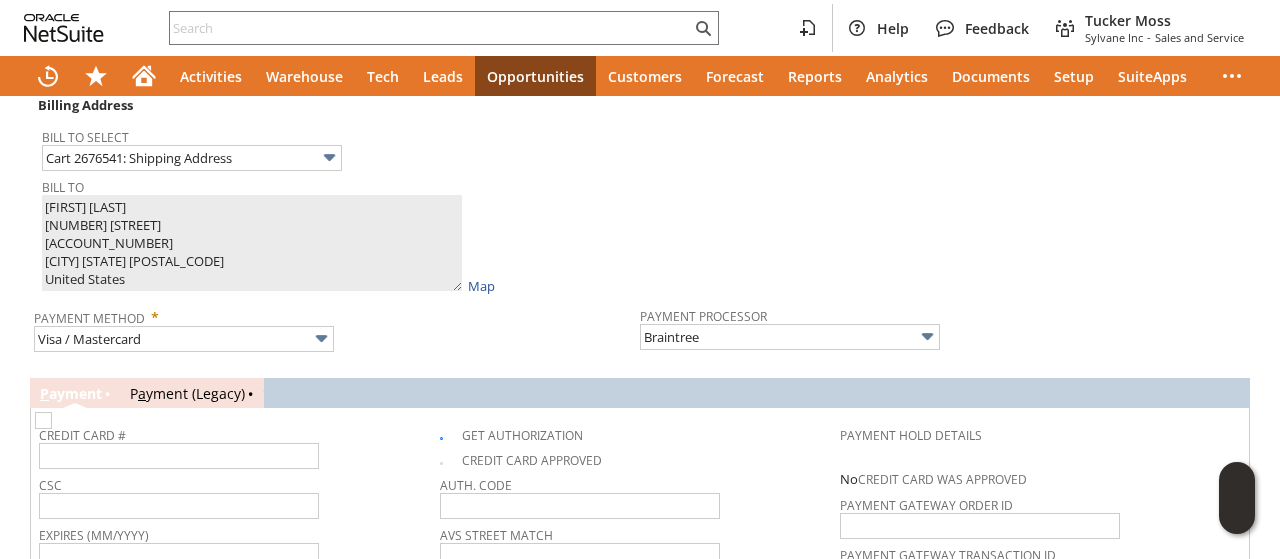 click on "Bill To
JEANETTE BOURSALIAN
603 SWIFT CREEK CROSSING
1209129
DURHAM NC 27713-7288
United States
Map" at bounding box center [336, 234] 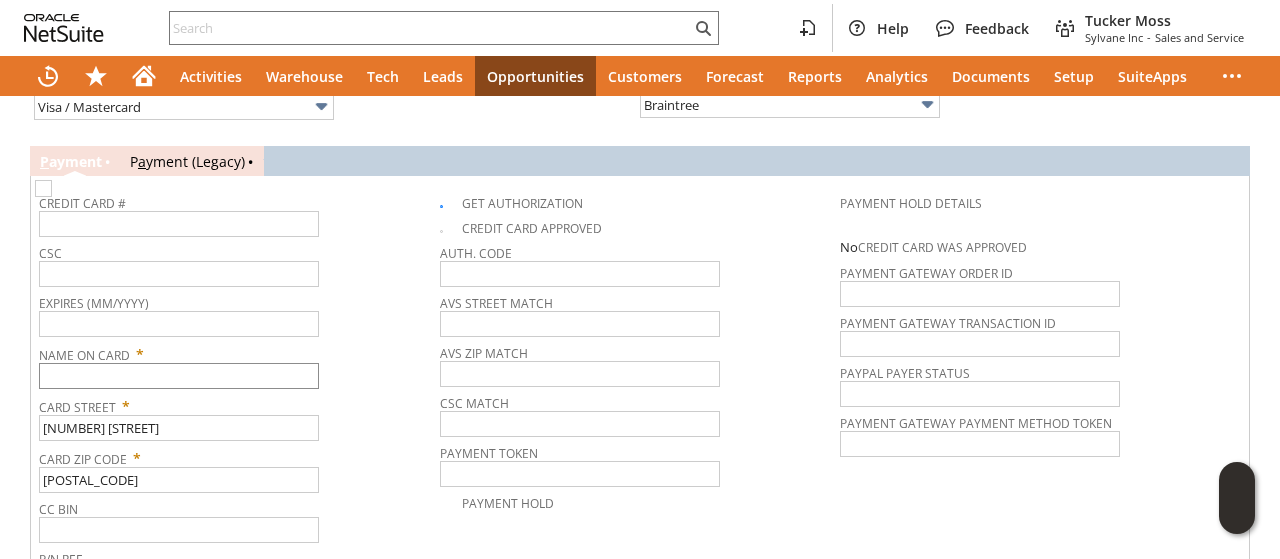 scroll, scrollTop: 1428, scrollLeft: 0, axis: vertical 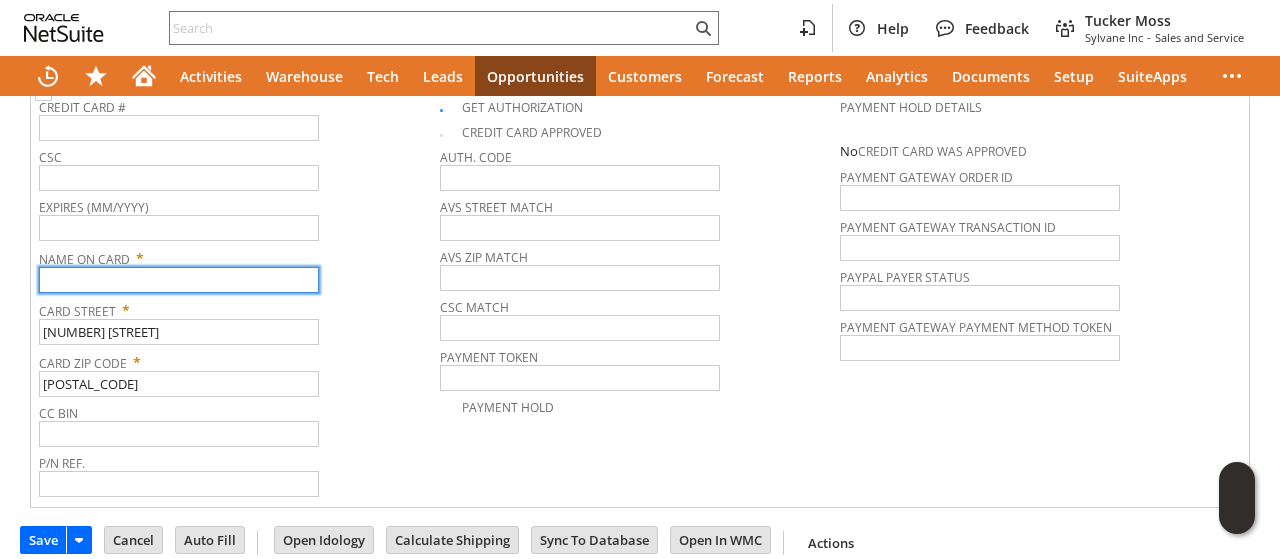paste on "[FIRST] [LAST]" 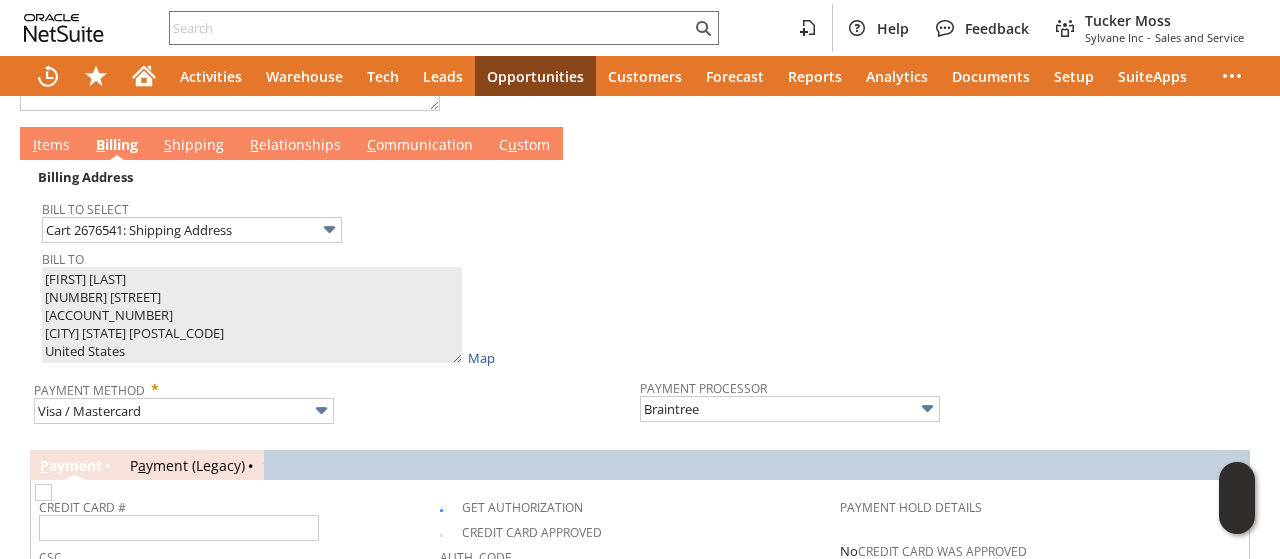 scroll, scrollTop: 1328, scrollLeft: 0, axis: vertical 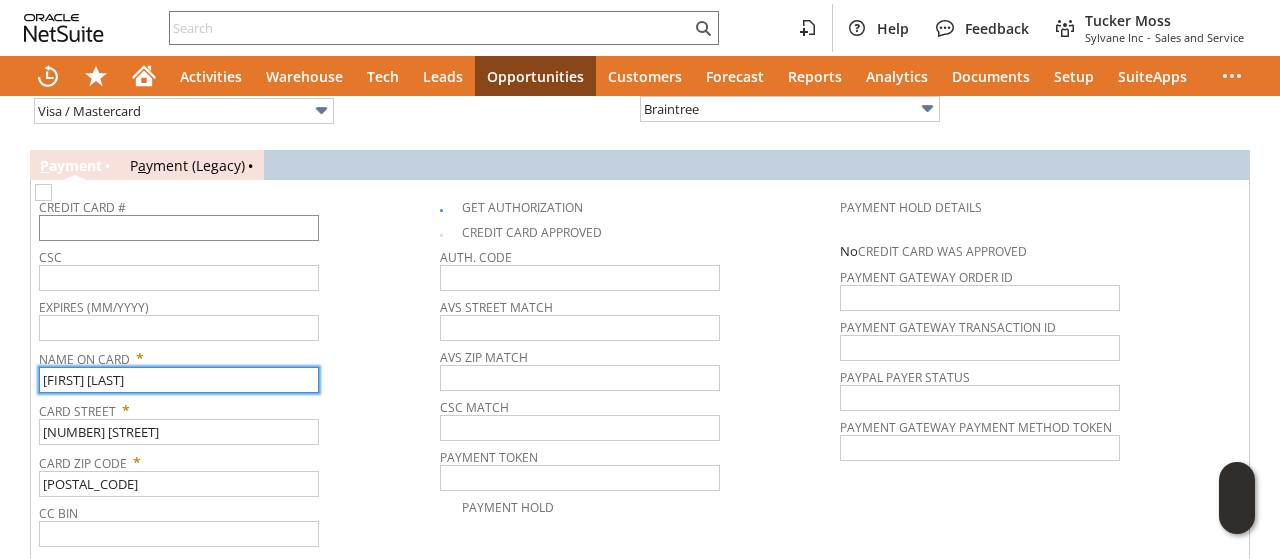 type on "[FIRST] [LAST]" 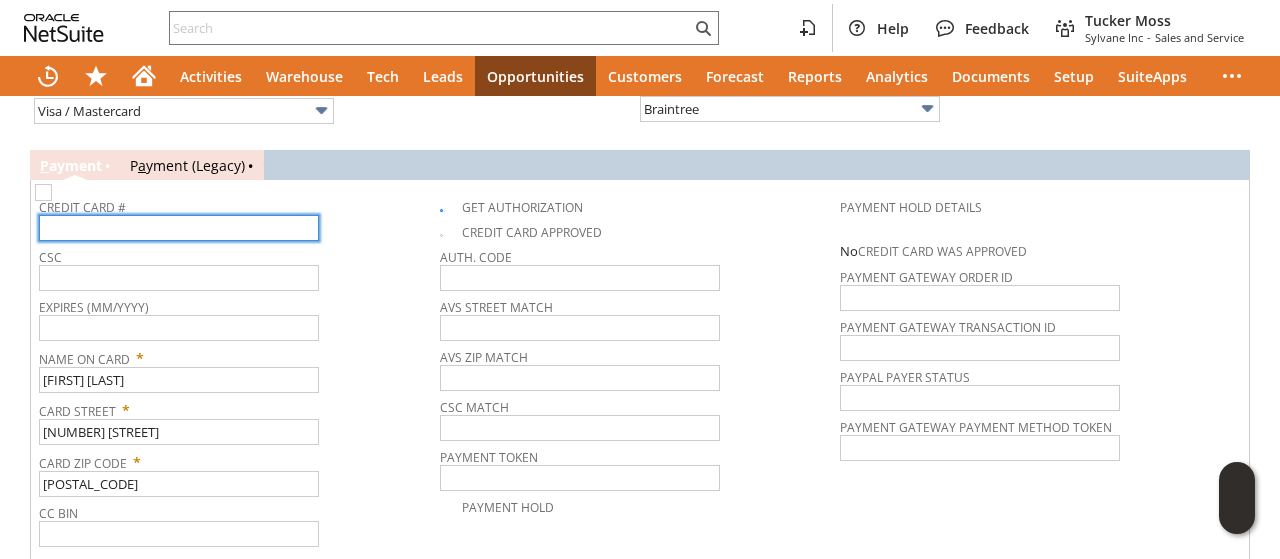 click at bounding box center [179, 228] 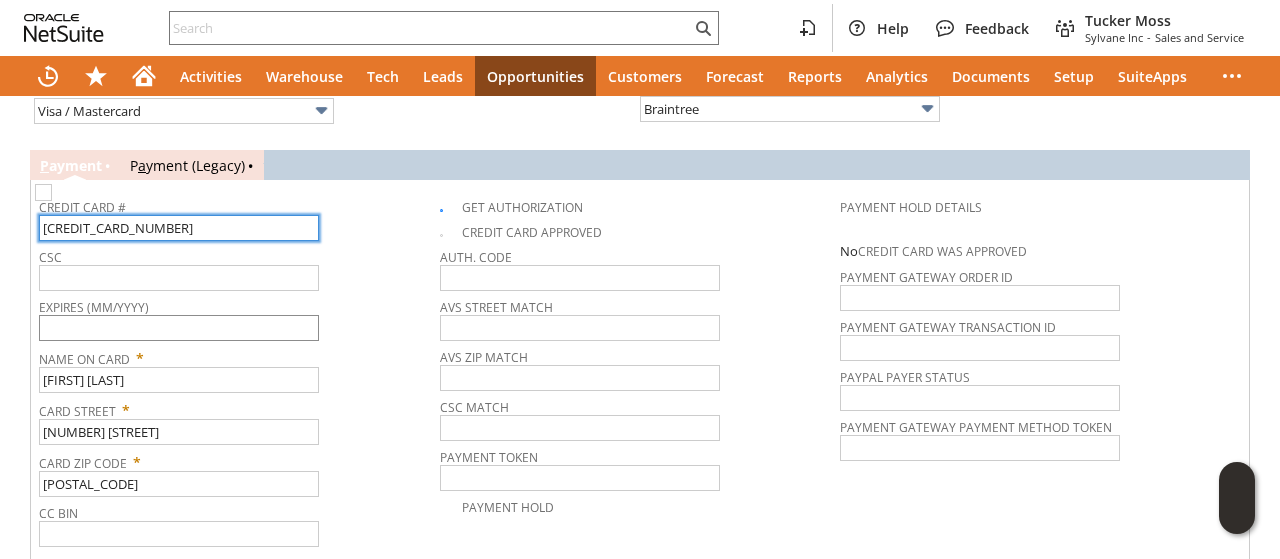 type on "4100390129305468" 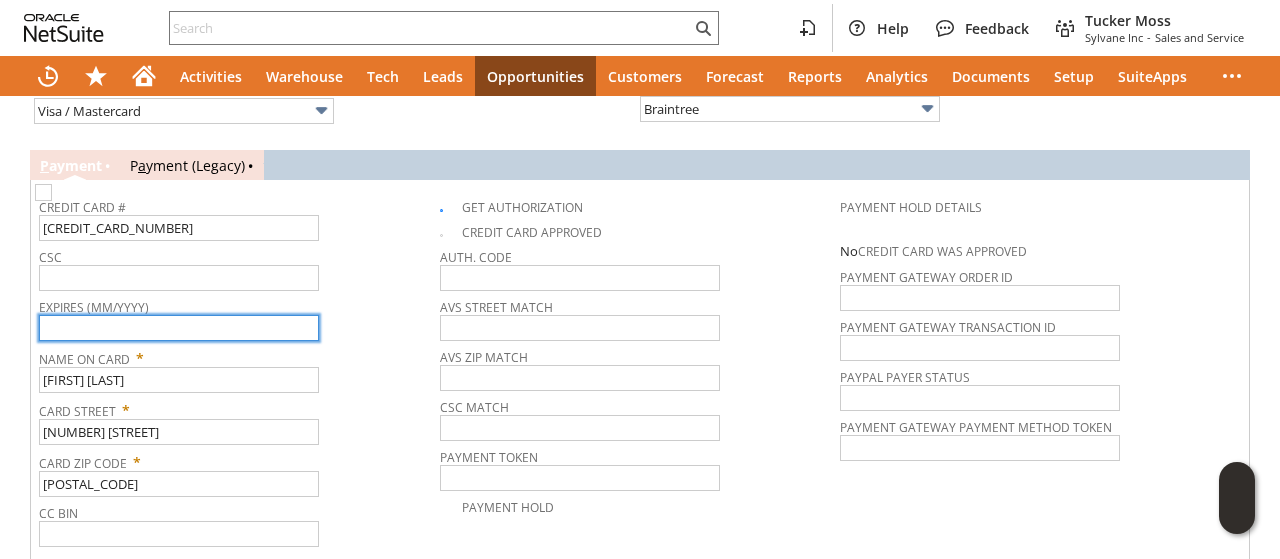 click at bounding box center [179, 328] 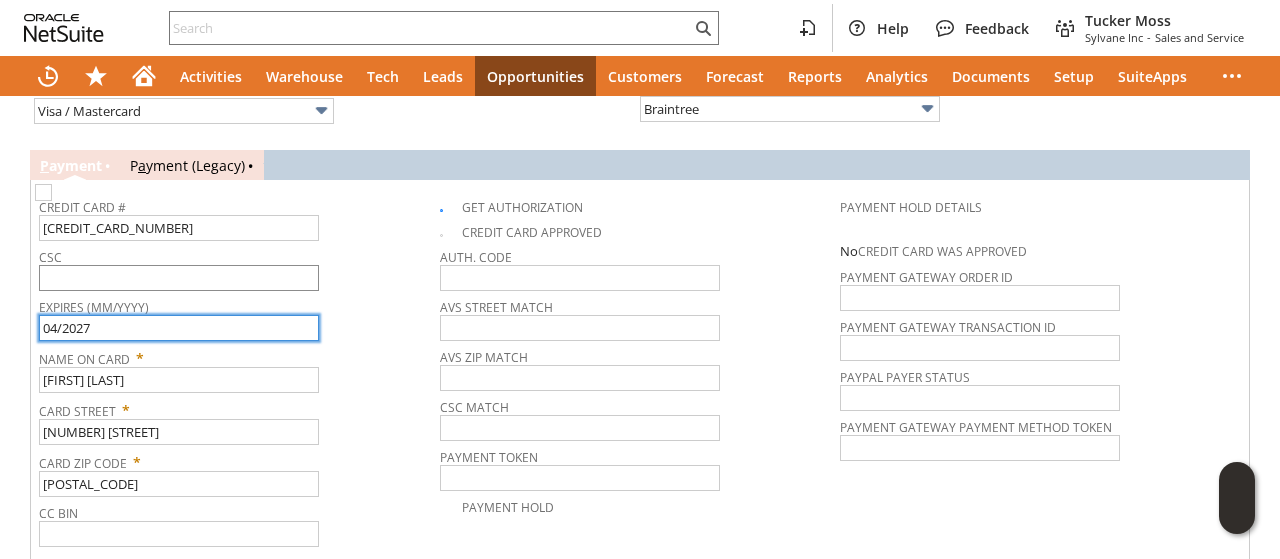 type on "04/2027" 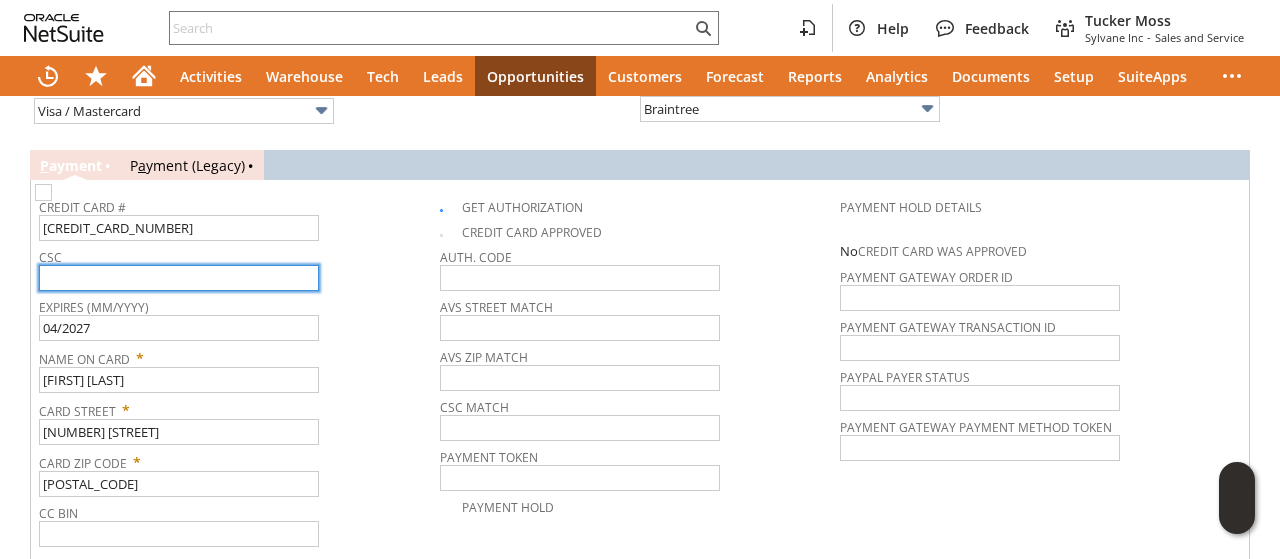 click at bounding box center (179, 278) 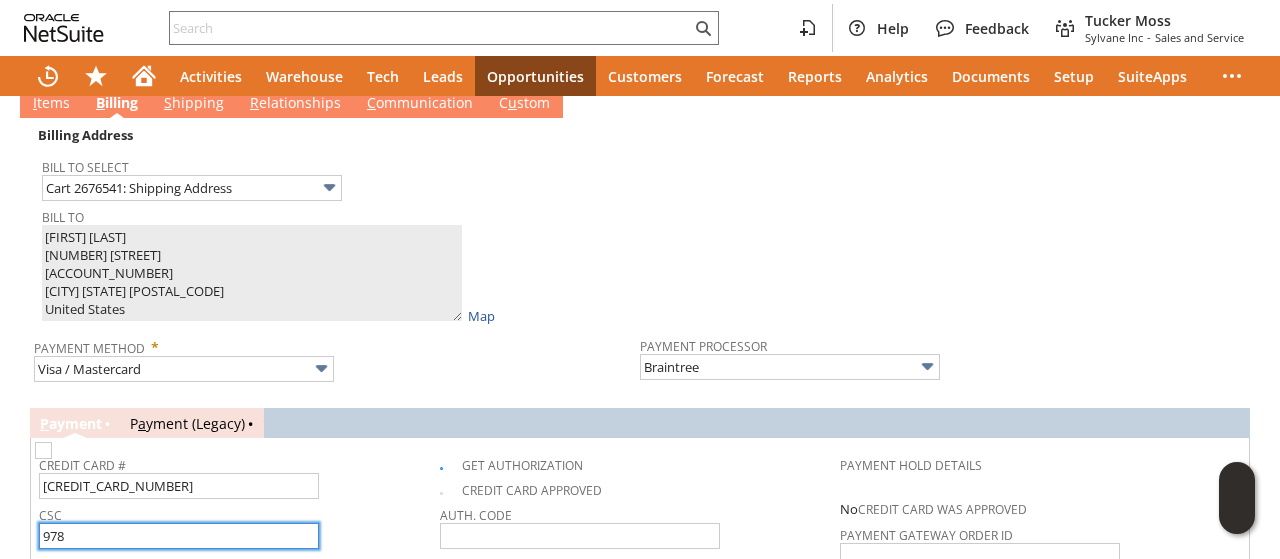 scroll, scrollTop: 828, scrollLeft: 0, axis: vertical 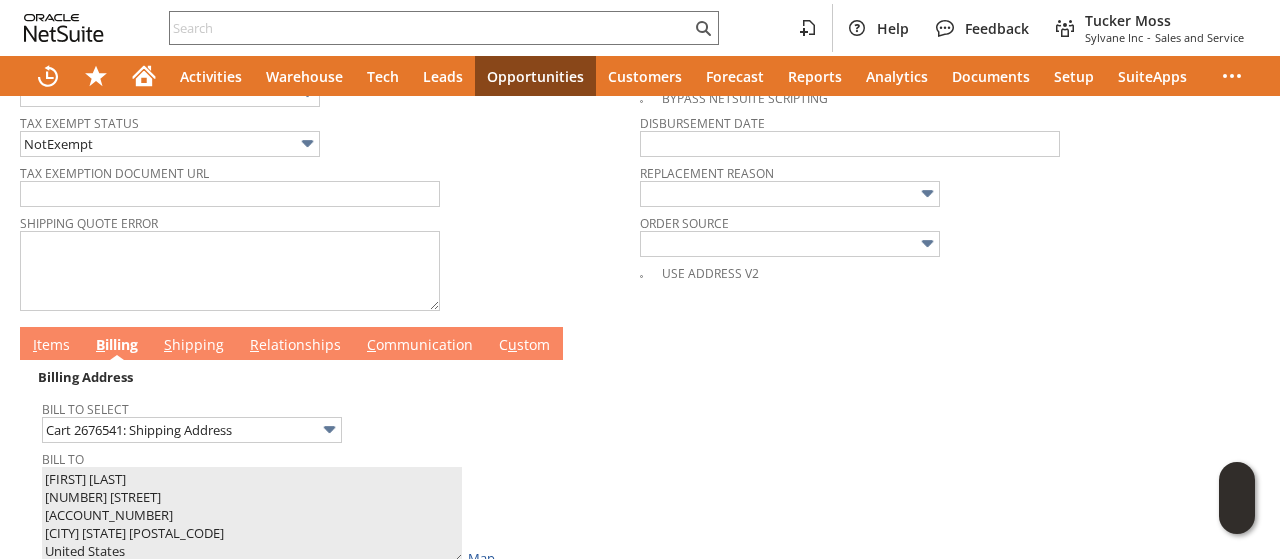 type on "978" 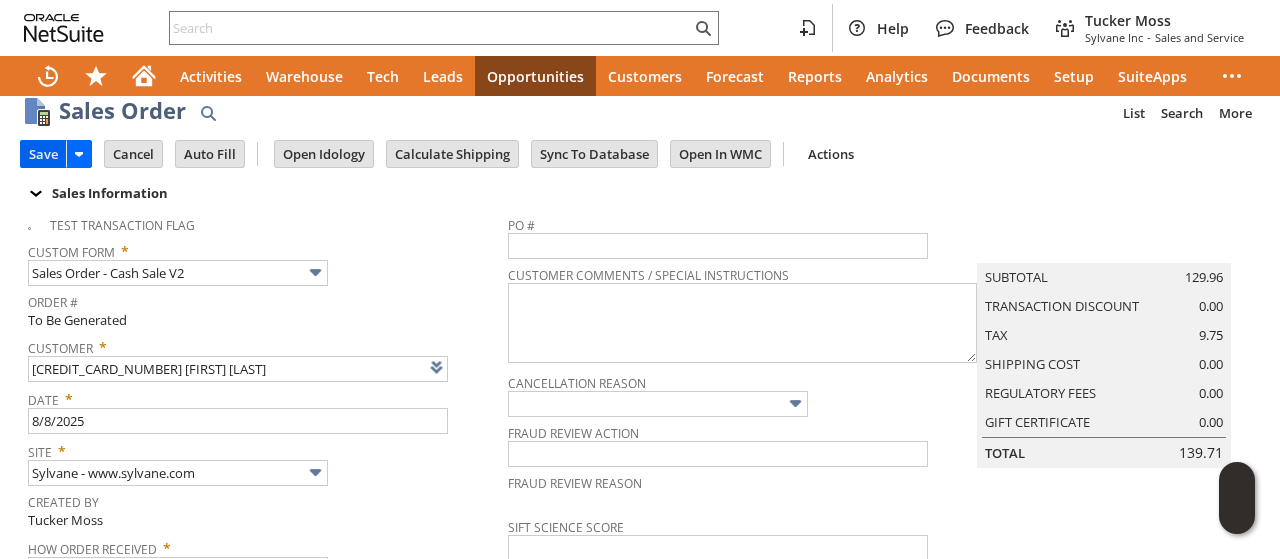 scroll, scrollTop: 0, scrollLeft: 0, axis: both 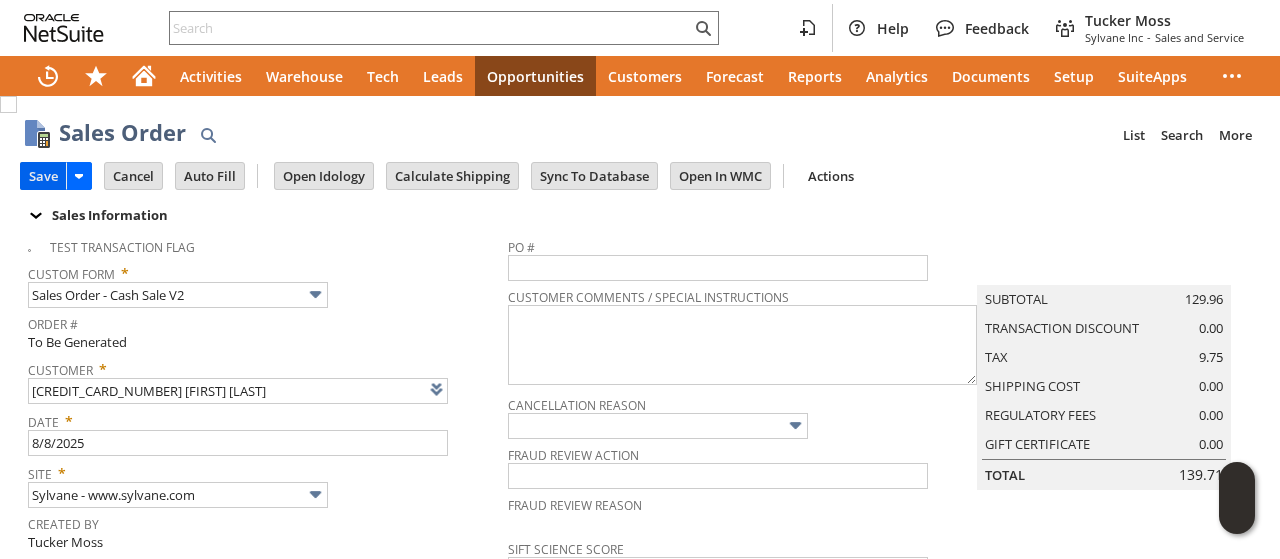 click on "Save" at bounding box center (43, 176) 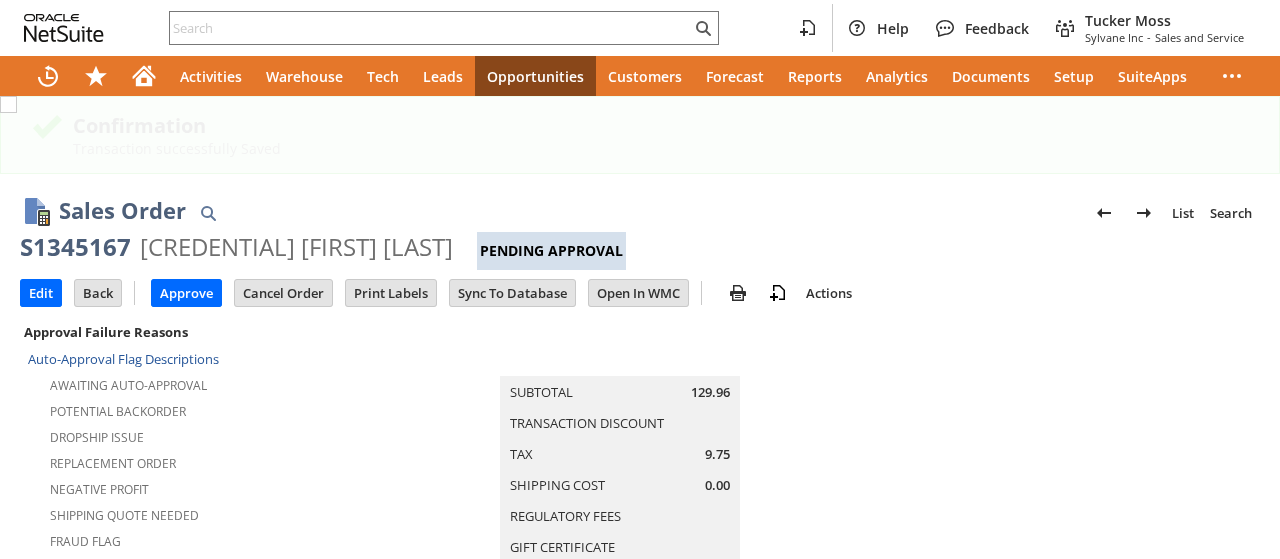 scroll, scrollTop: 0, scrollLeft: 0, axis: both 